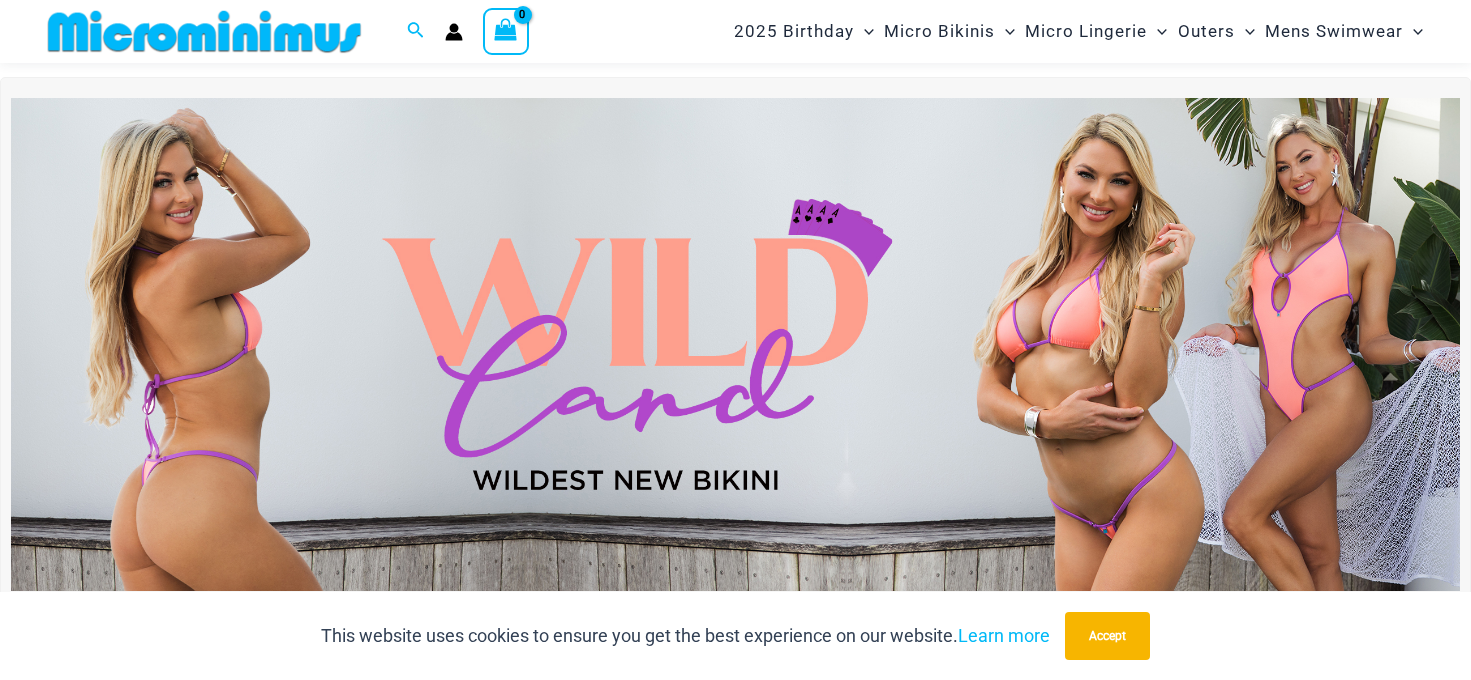 scroll, scrollTop: 882, scrollLeft: 0, axis: vertical 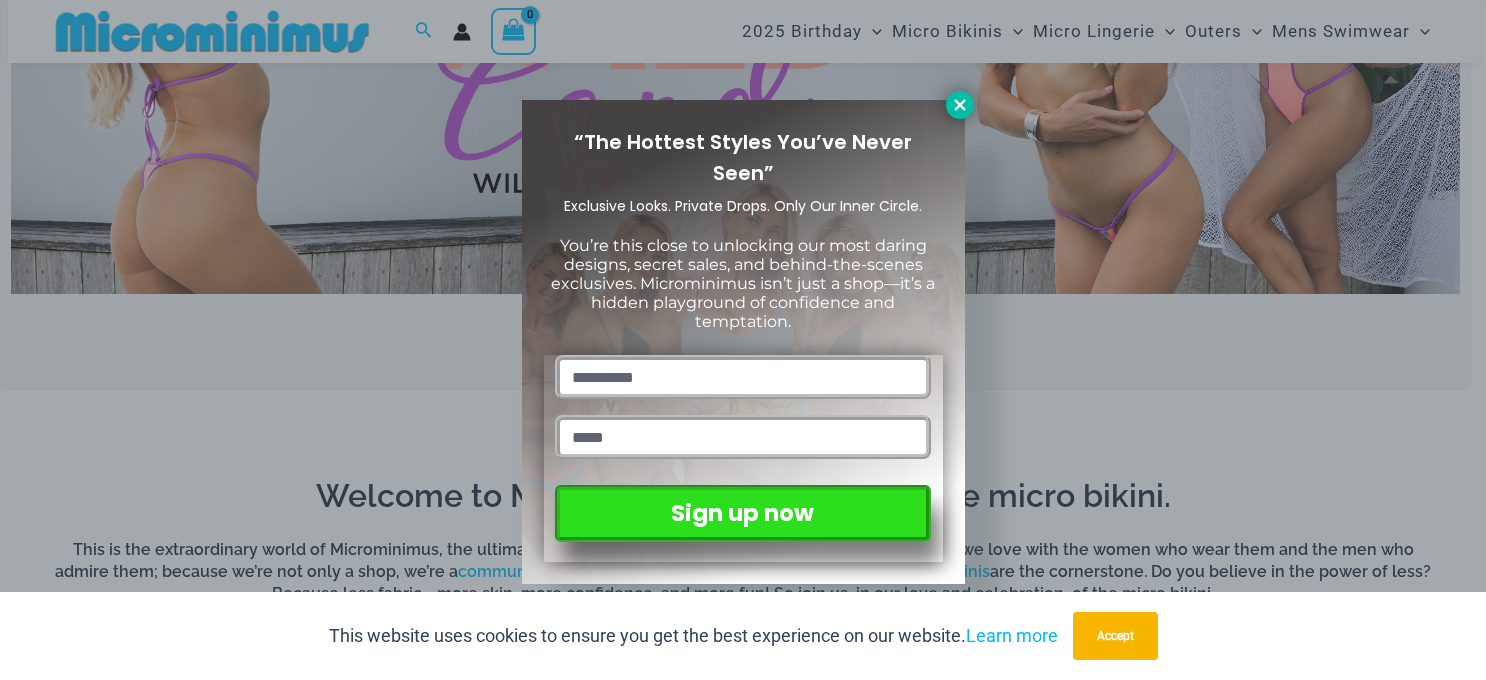 click 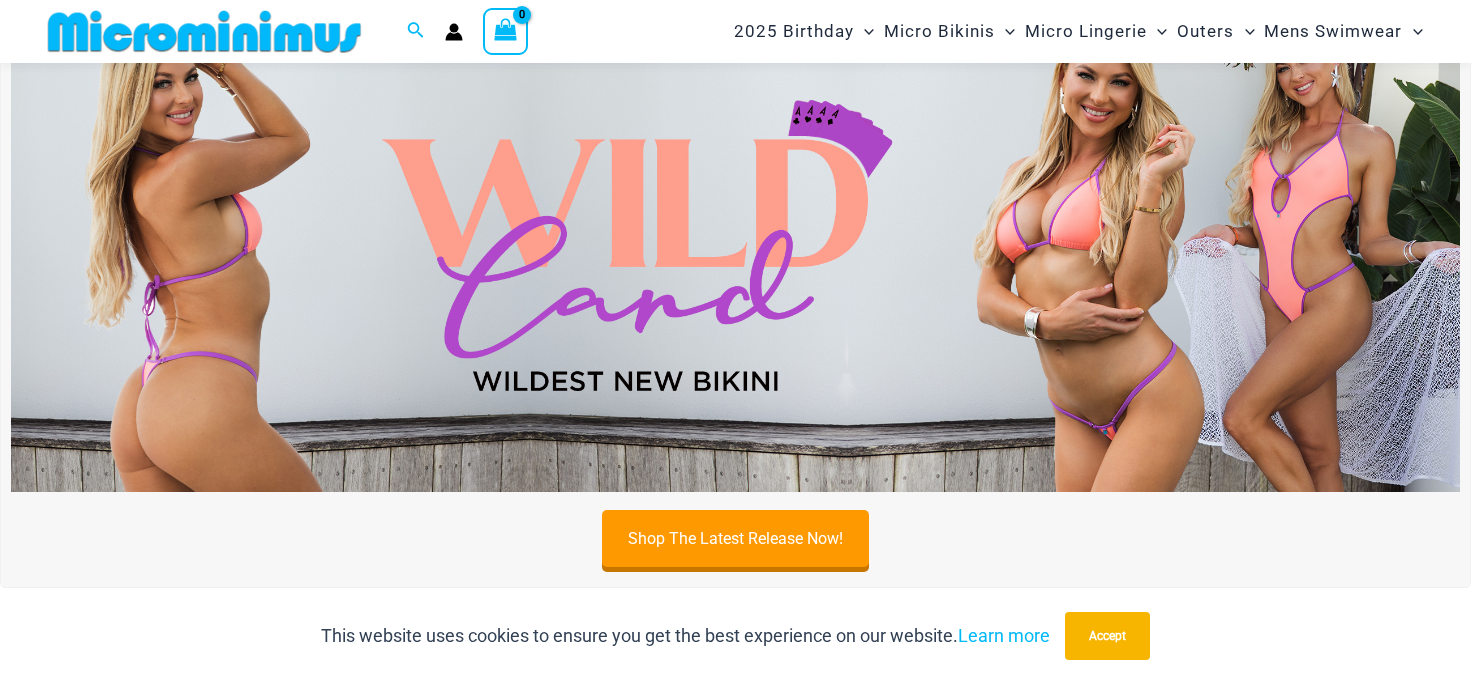scroll, scrollTop: 282, scrollLeft: 0, axis: vertical 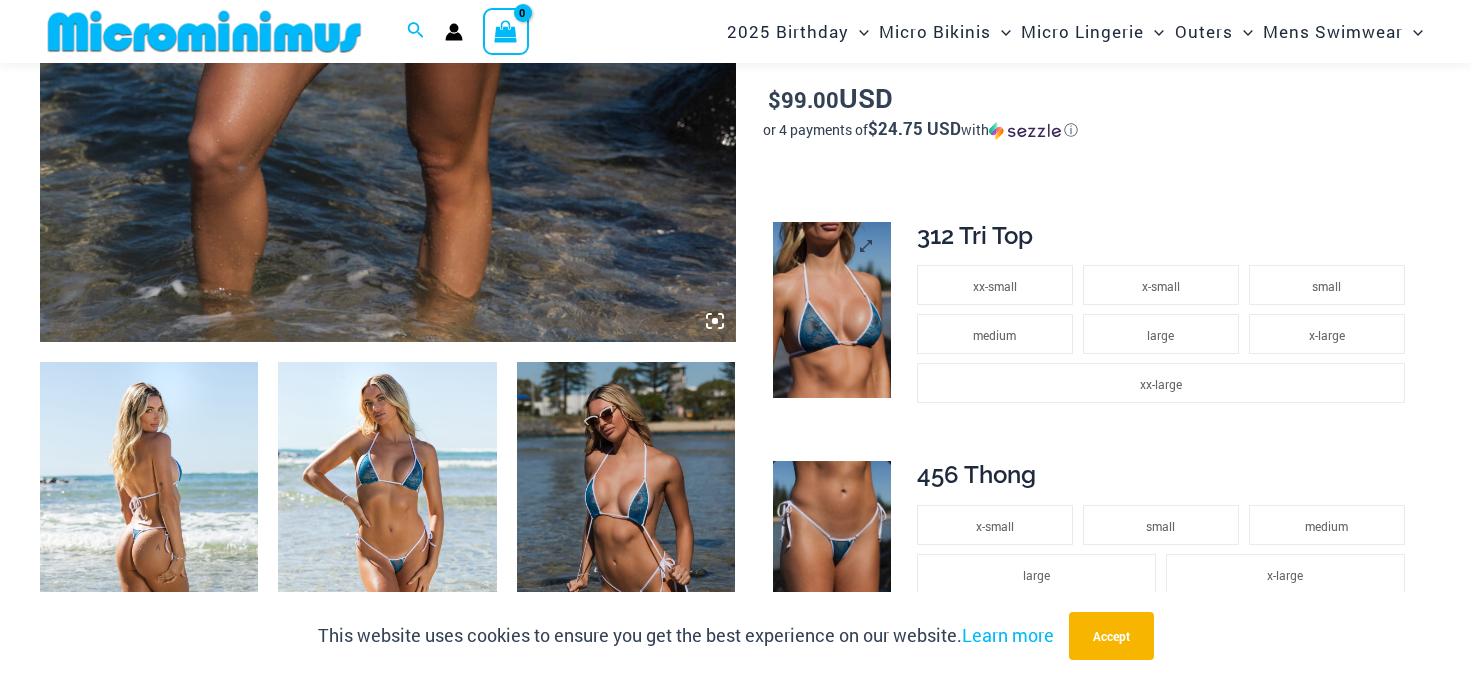 click at bounding box center [831, 310] 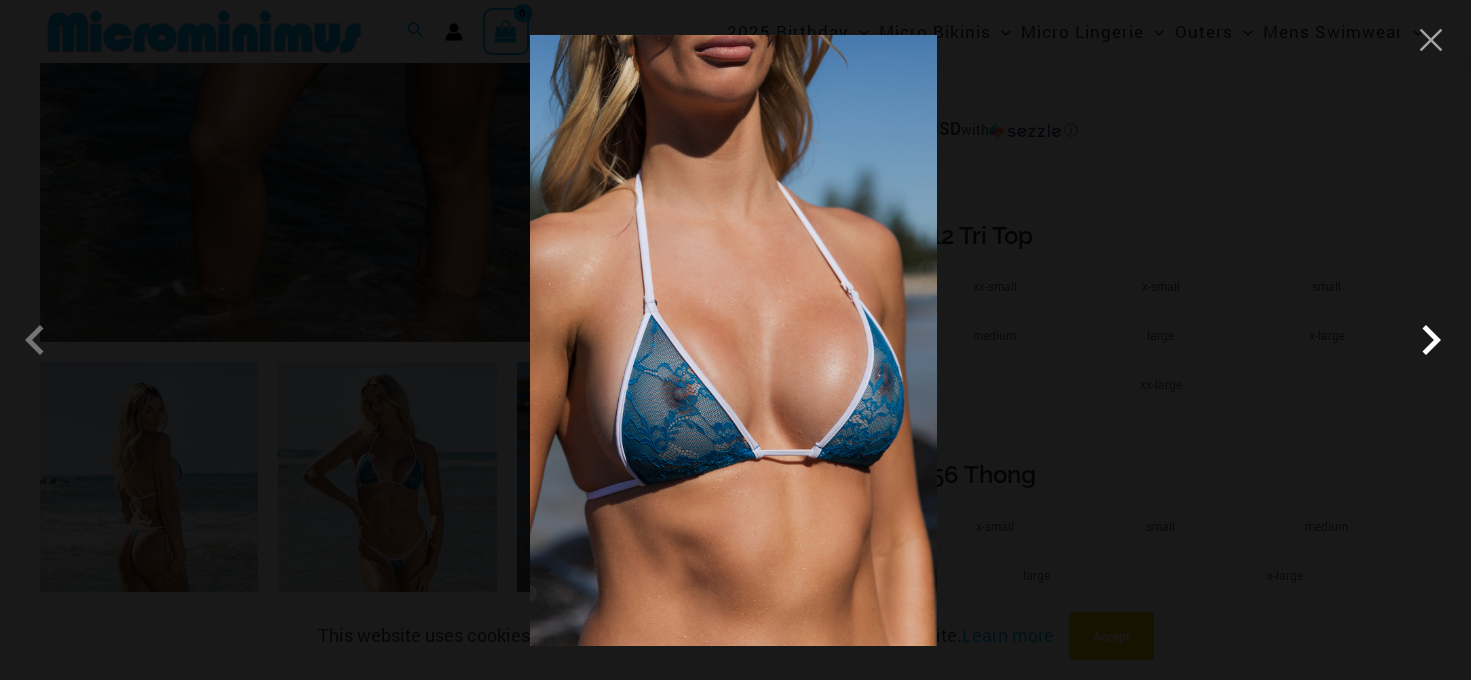 click at bounding box center (1431, 340) 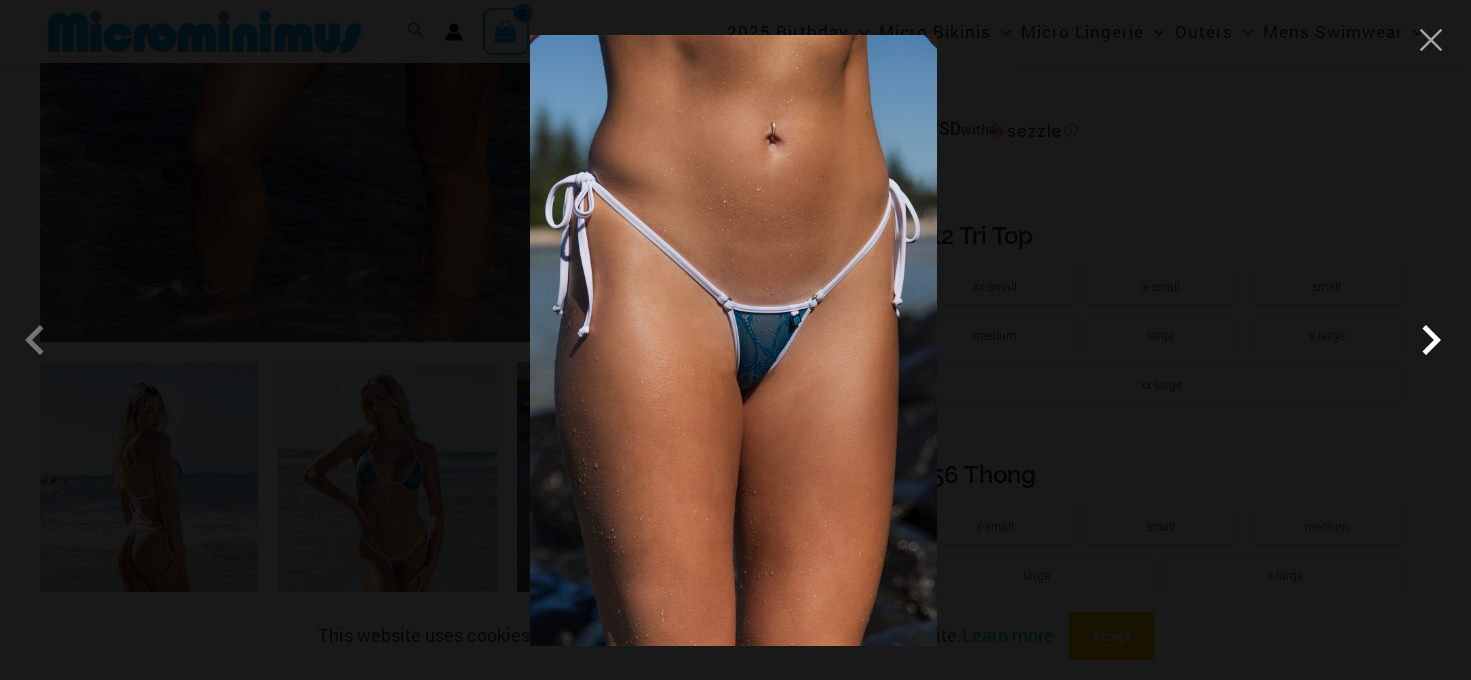click at bounding box center (1431, 340) 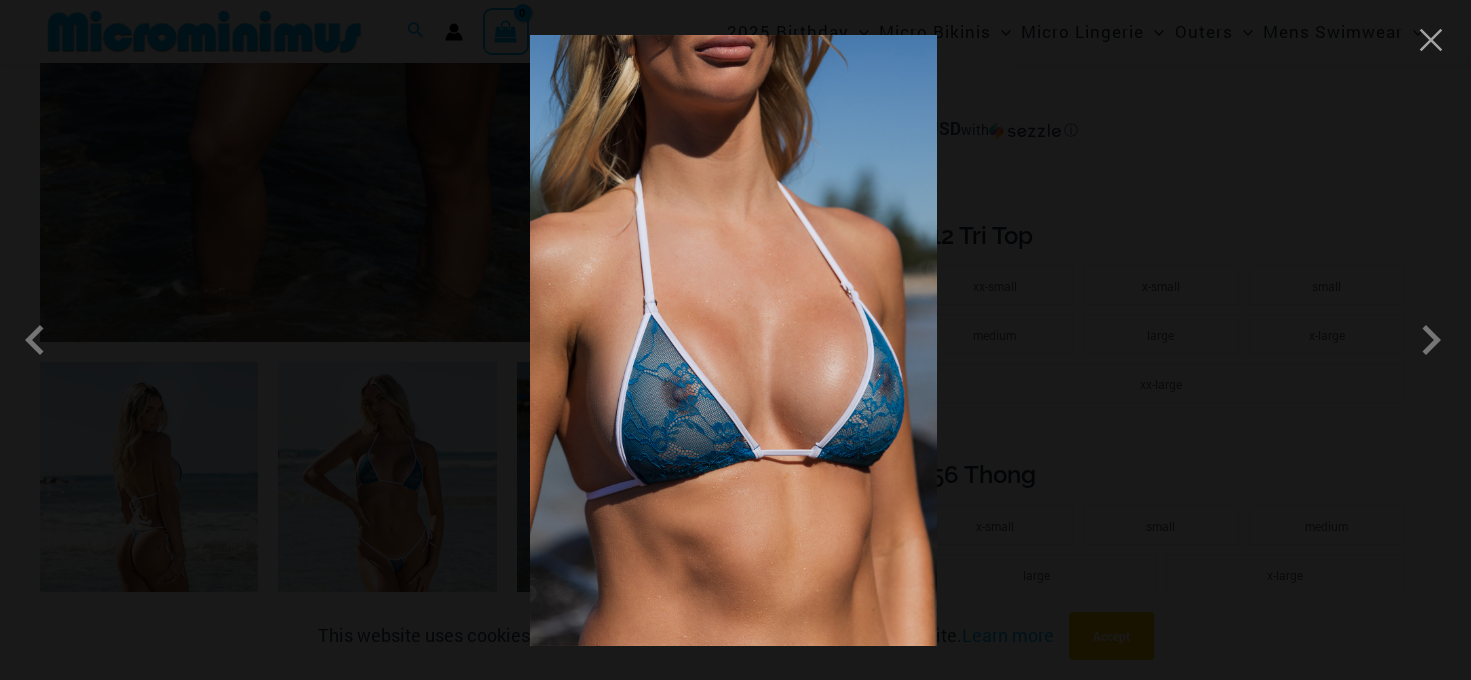 click at bounding box center [735, 340] 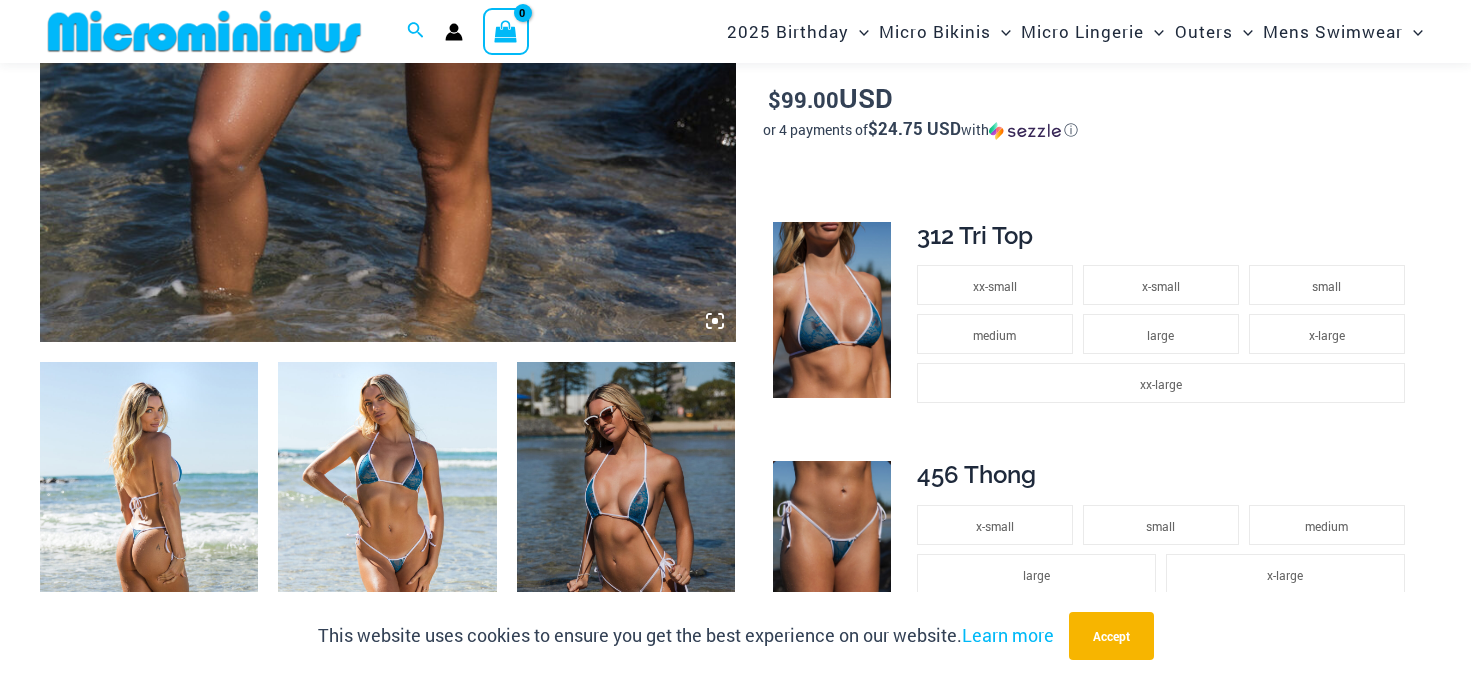 click at bounding box center (149, 526) 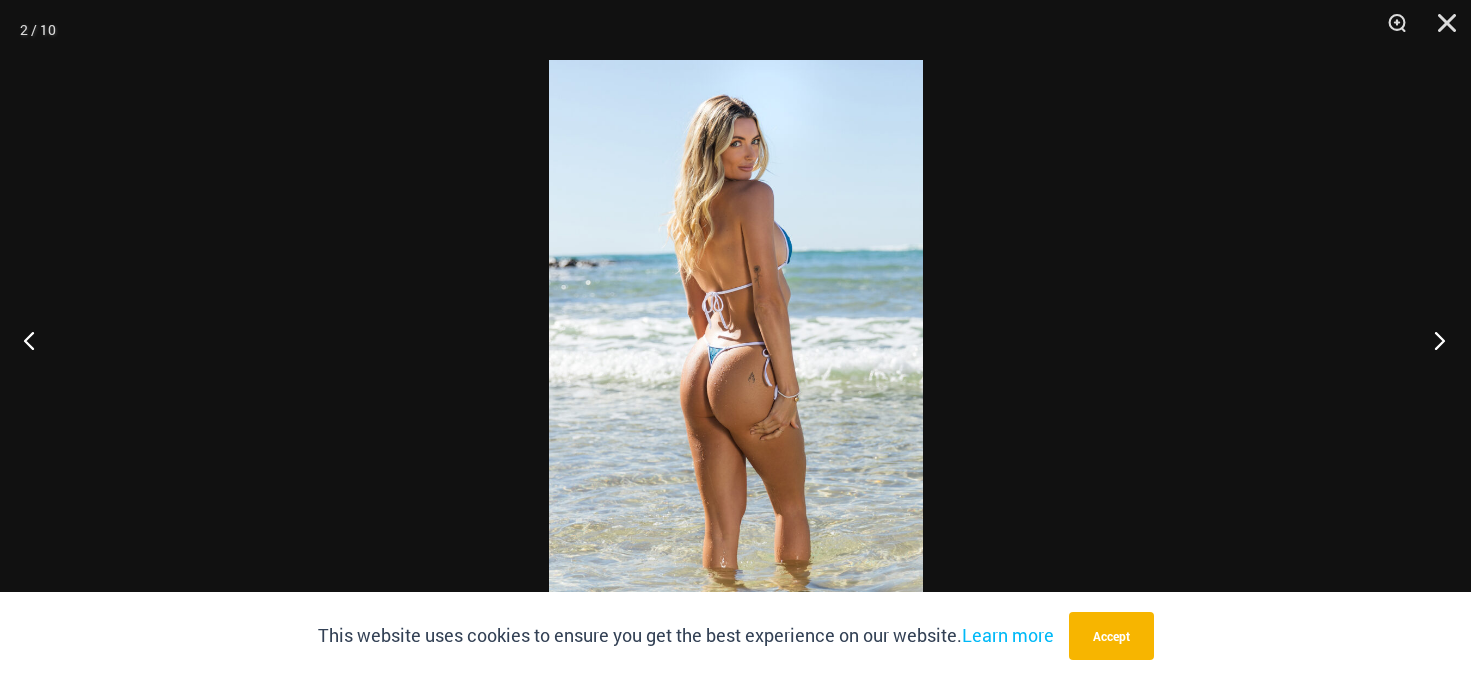 click at bounding box center (1433, 340) 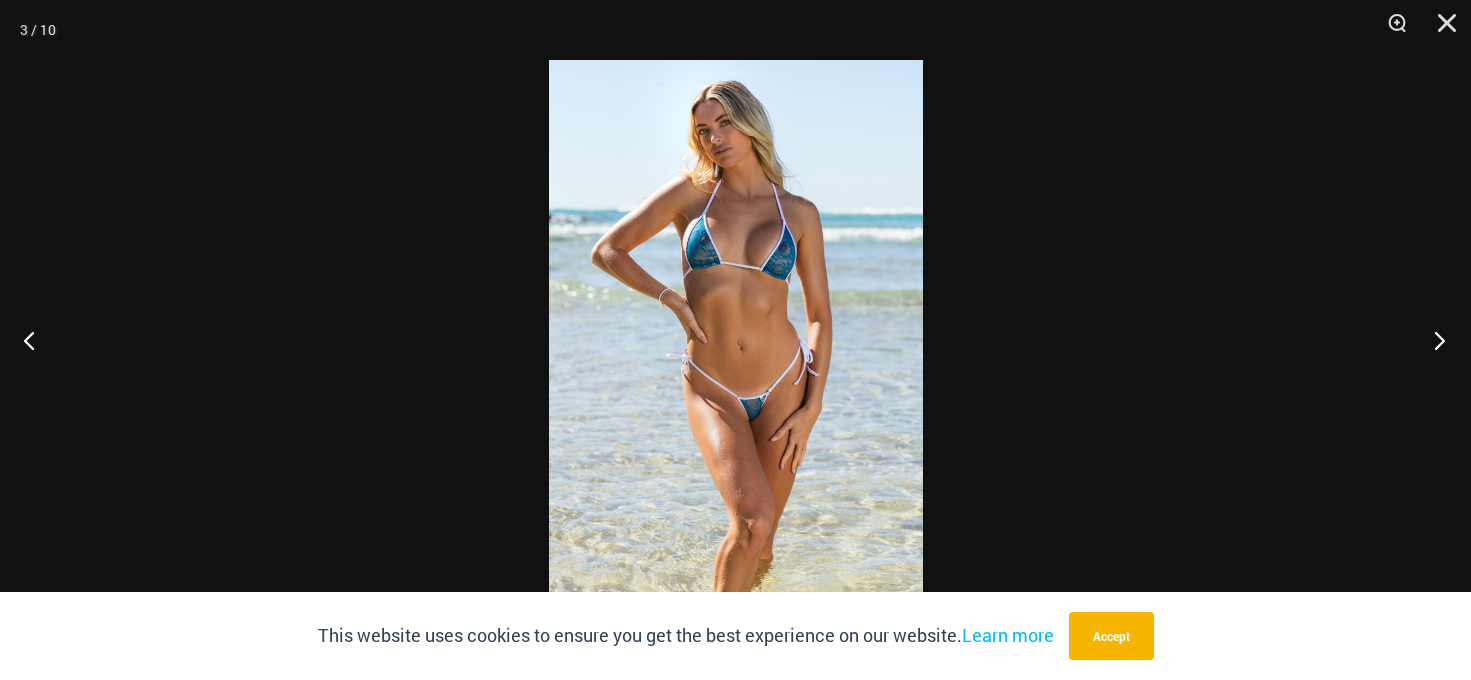 click at bounding box center [1433, 340] 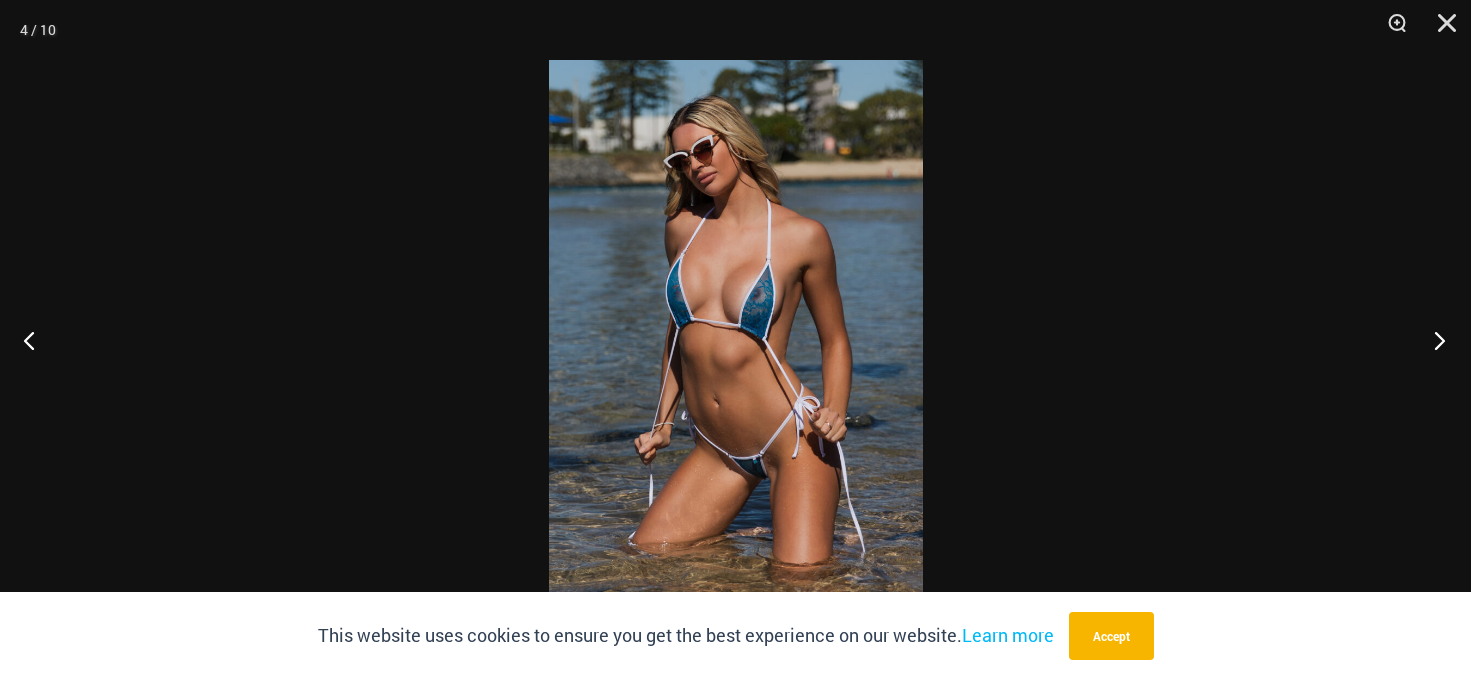 click at bounding box center [1433, 340] 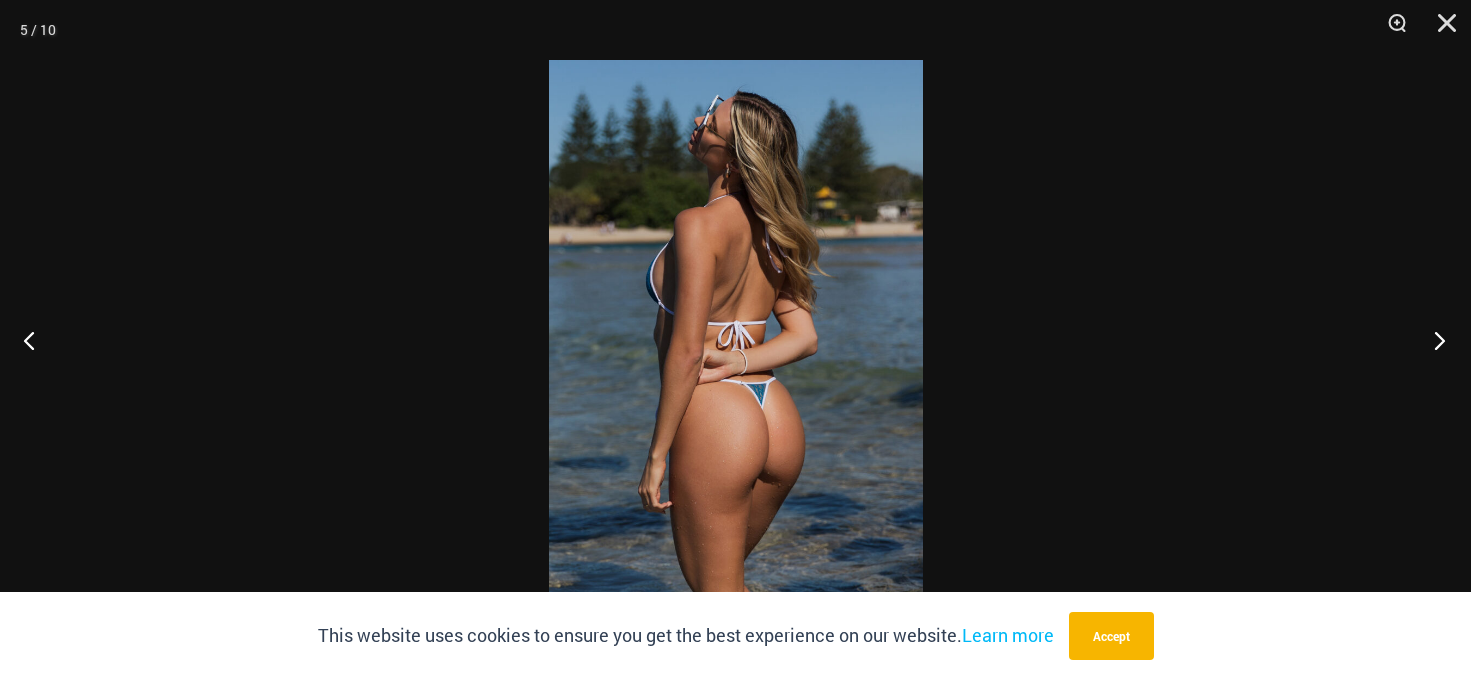 click at bounding box center [1433, 340] 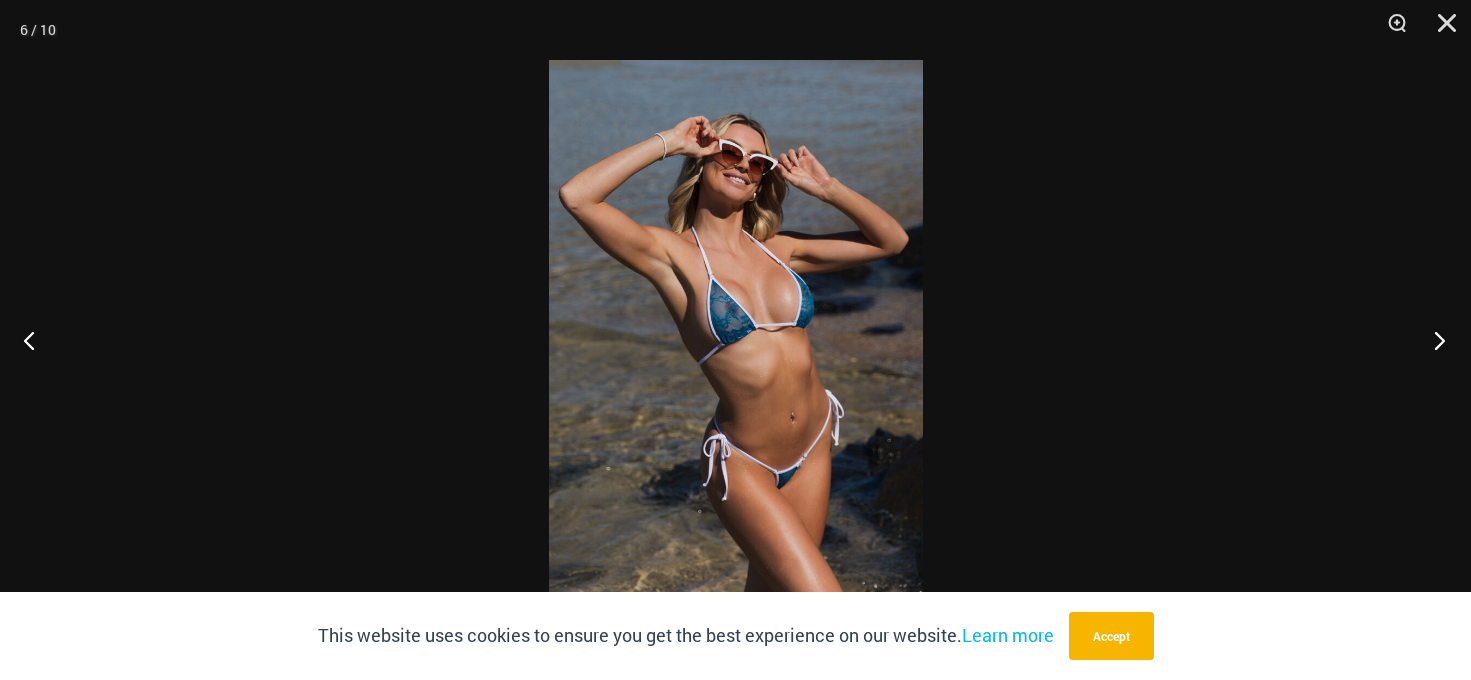 click at bounding box center (1433, 340) 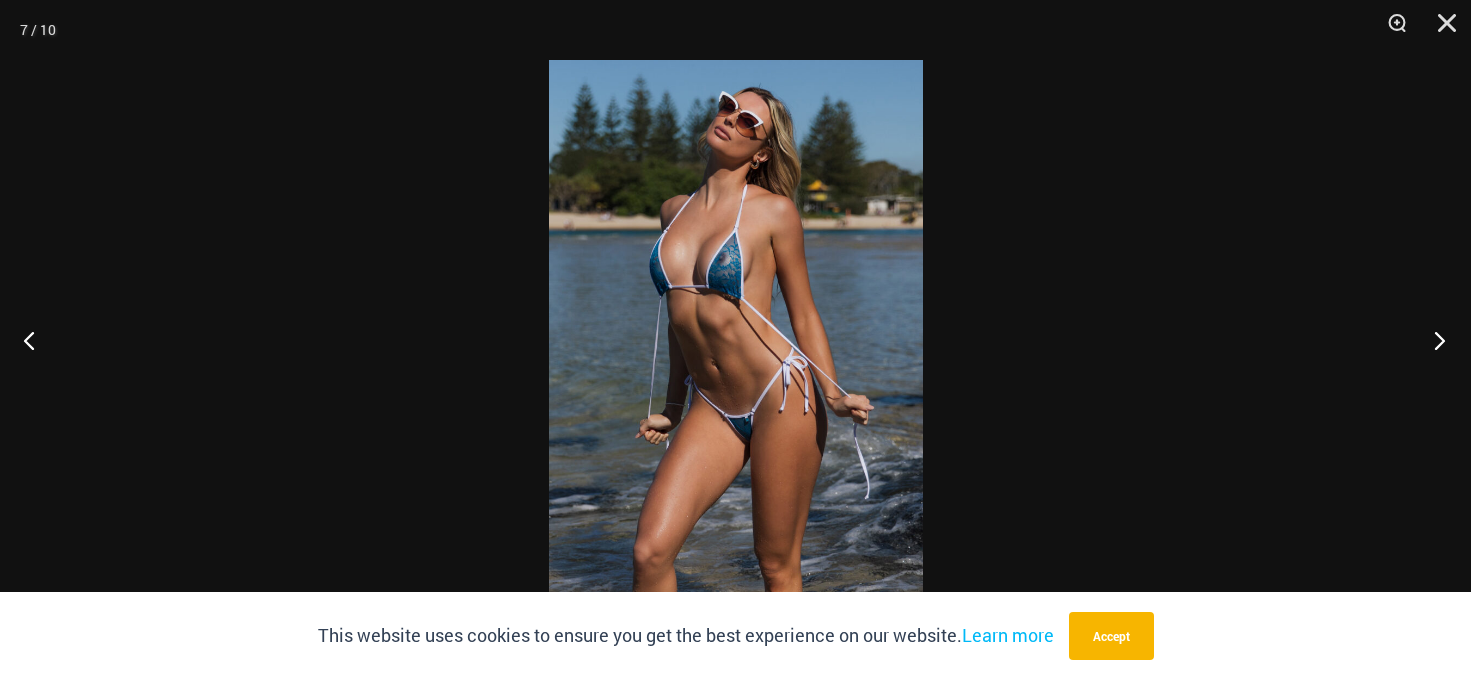 click at bounding box center [1433, 340] 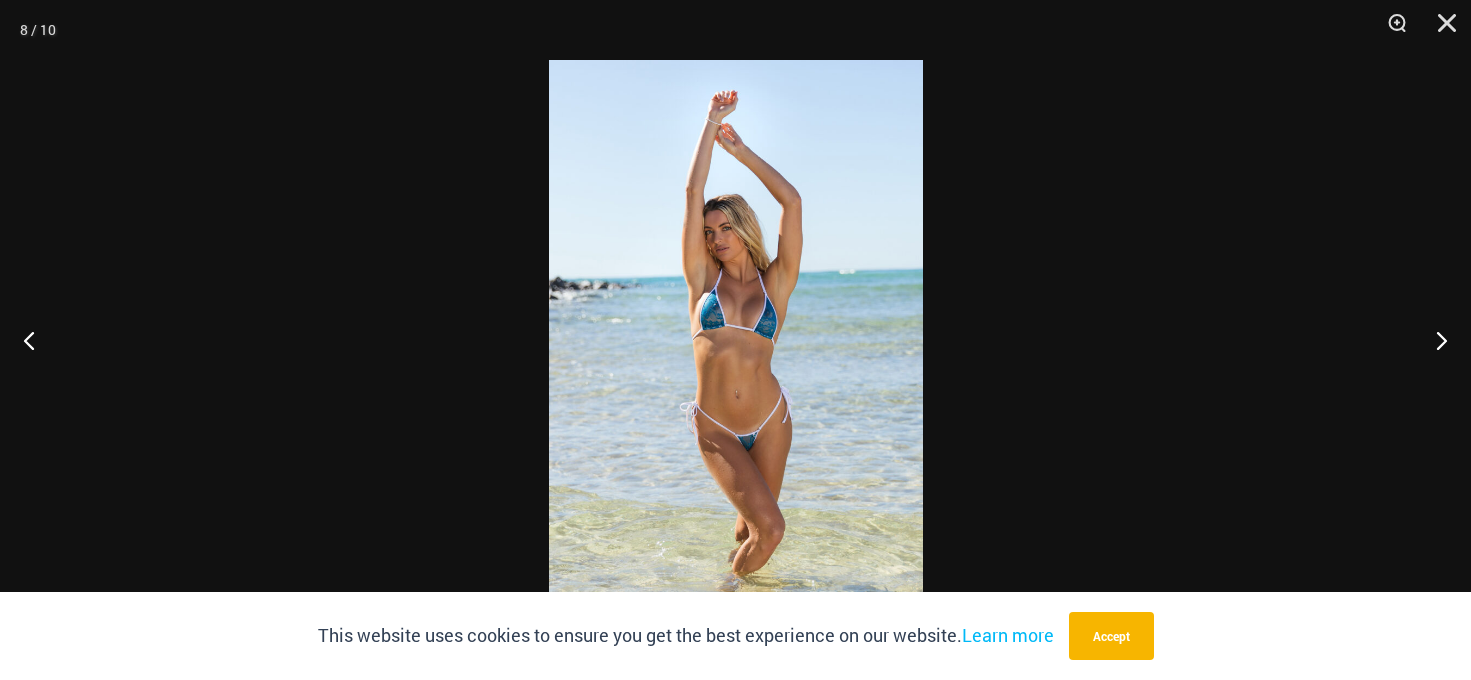 click at bounding box center [735, 340] 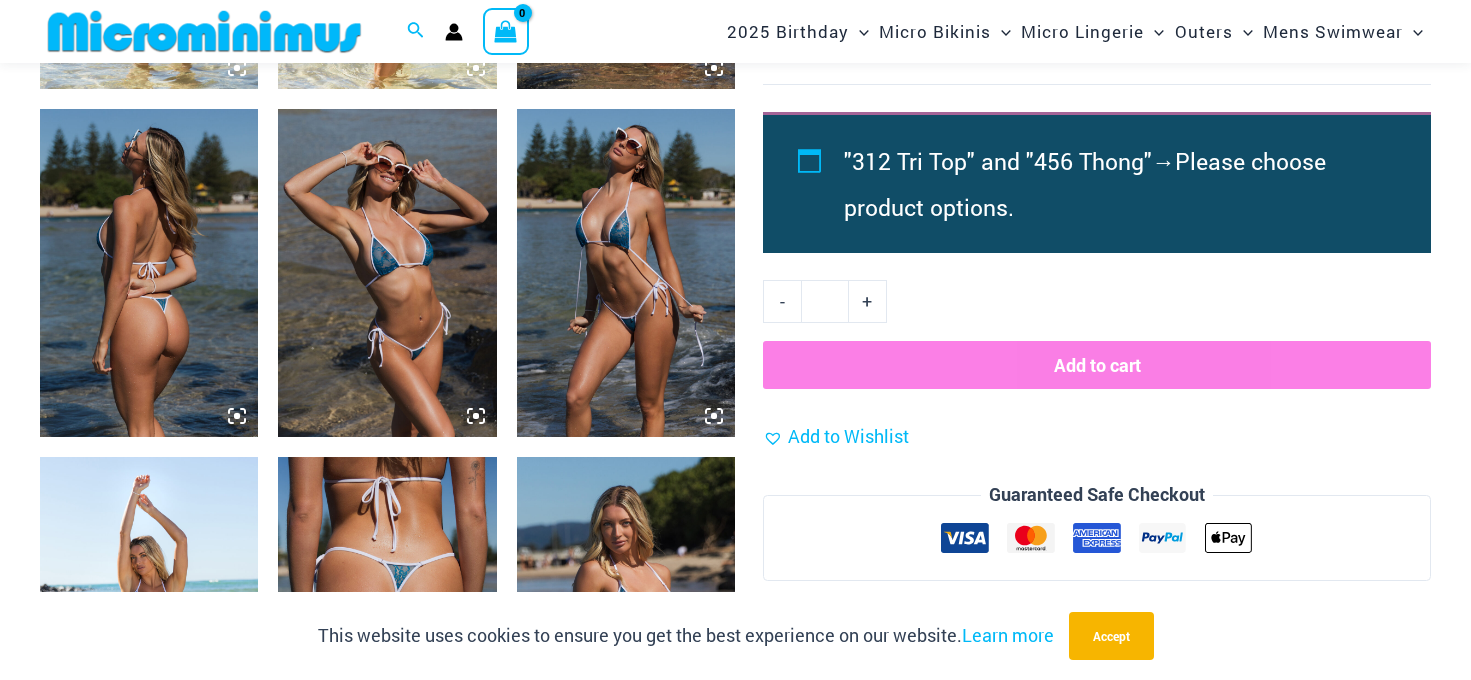 scroll, scrollTop: 1884, scrollLeft: 0, axis: vertical 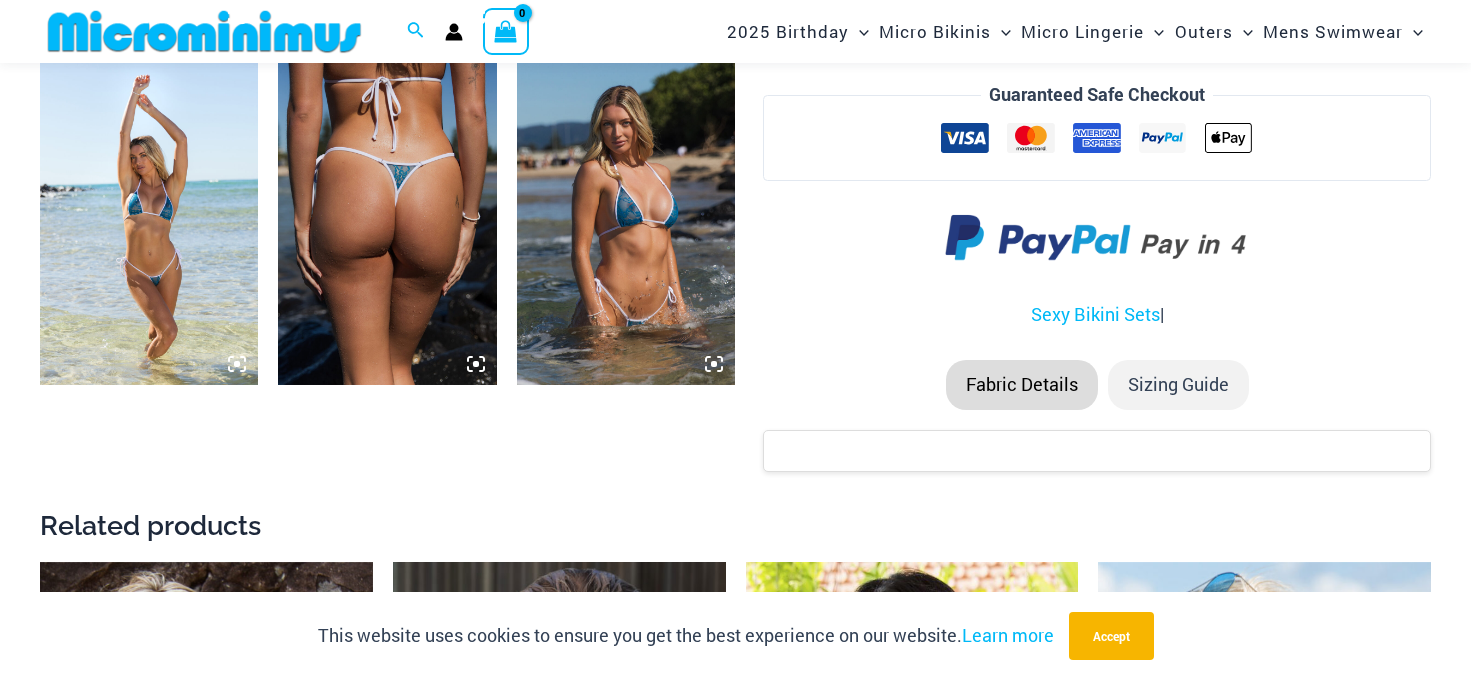 click at bounding box center [626, 221] 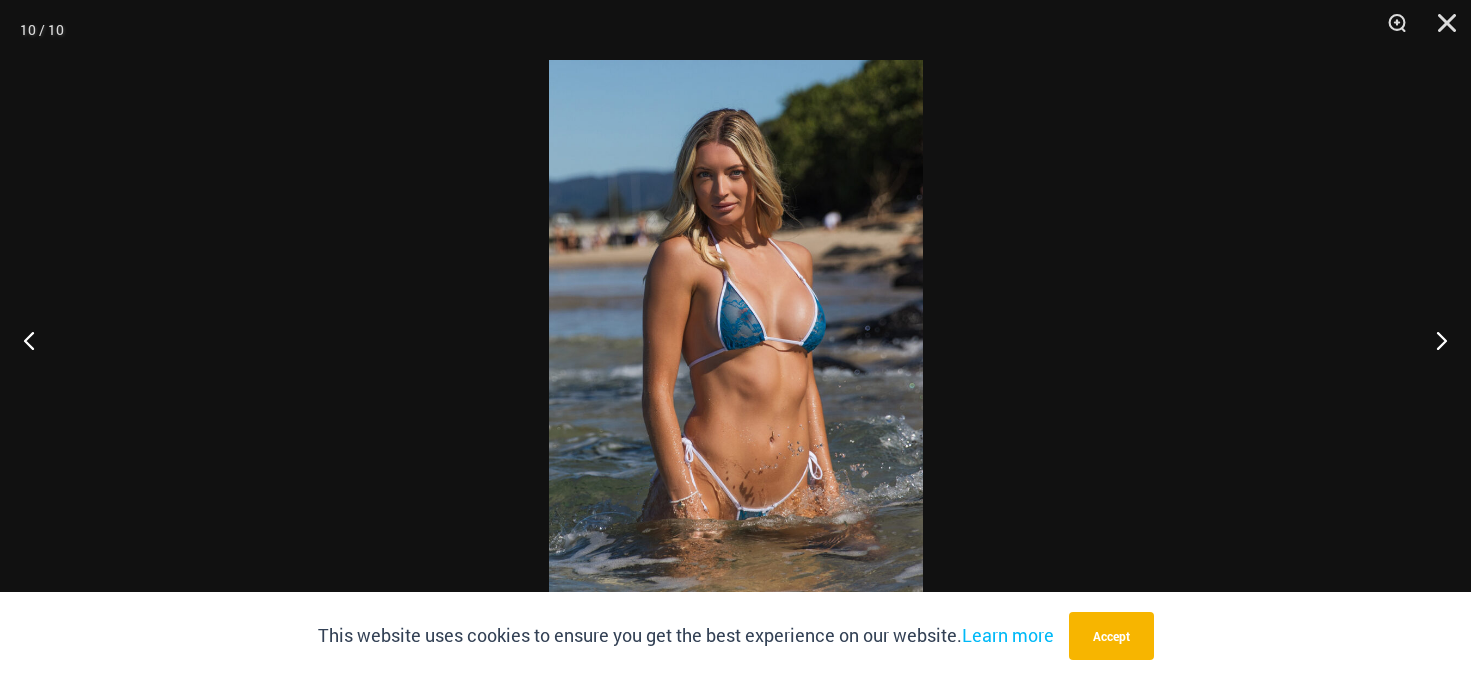click at bounding box center [735, 340] 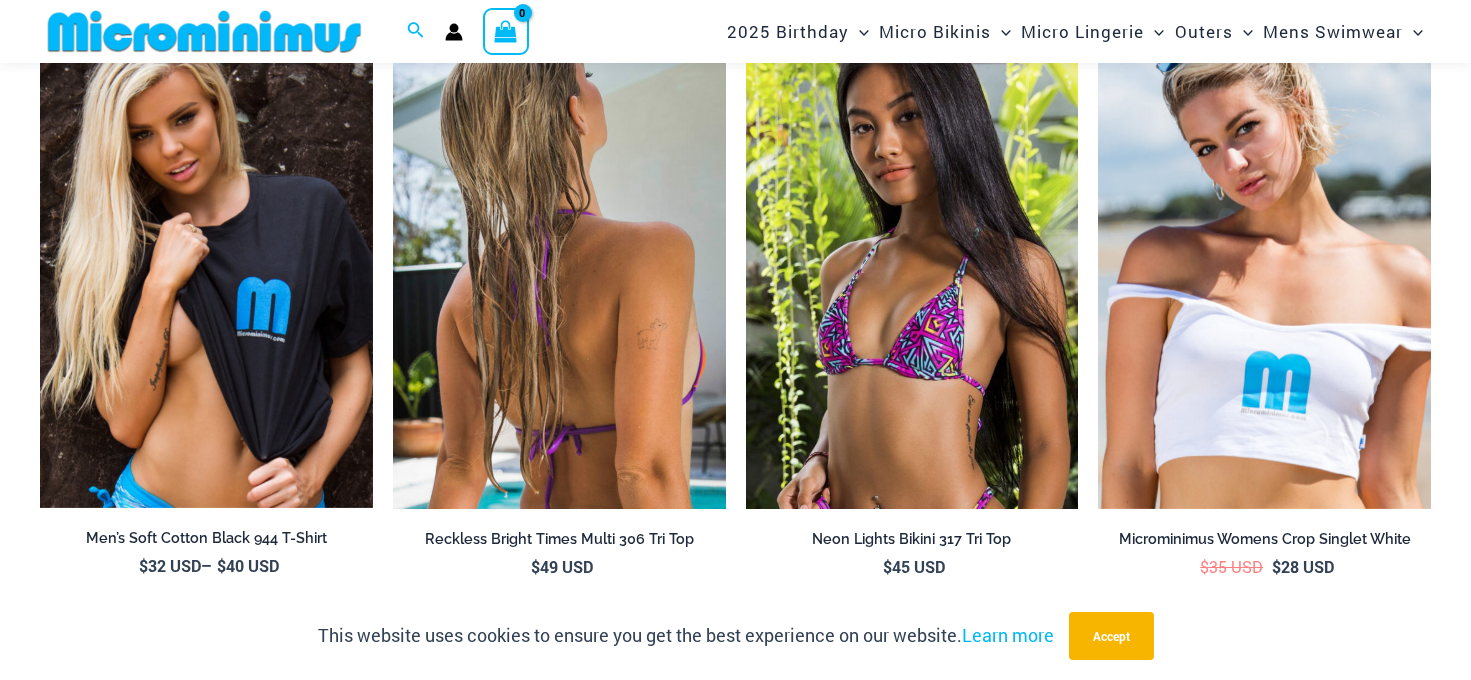 scroll, scrollTop: 2484, scrollLeft: 0, axis: vertical 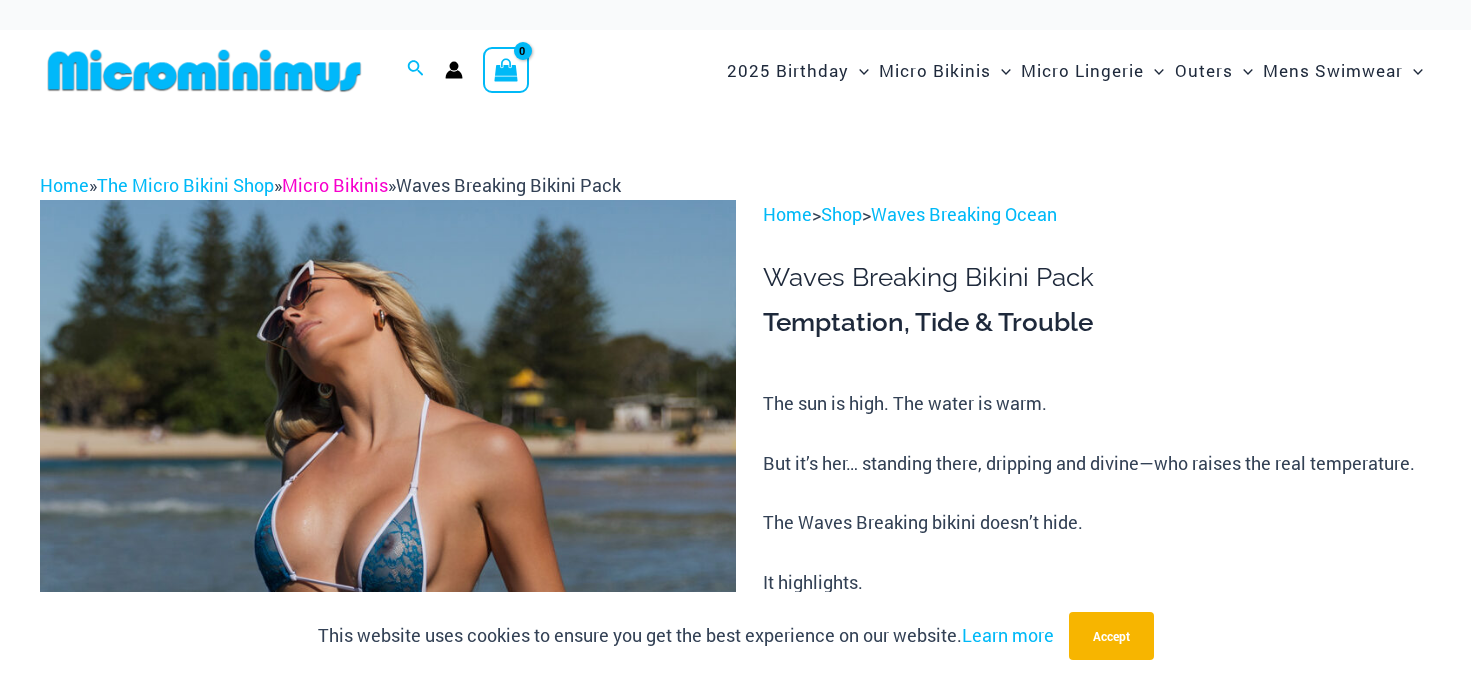 click on "Micro Bikinis" at bounding box center (335, 185) 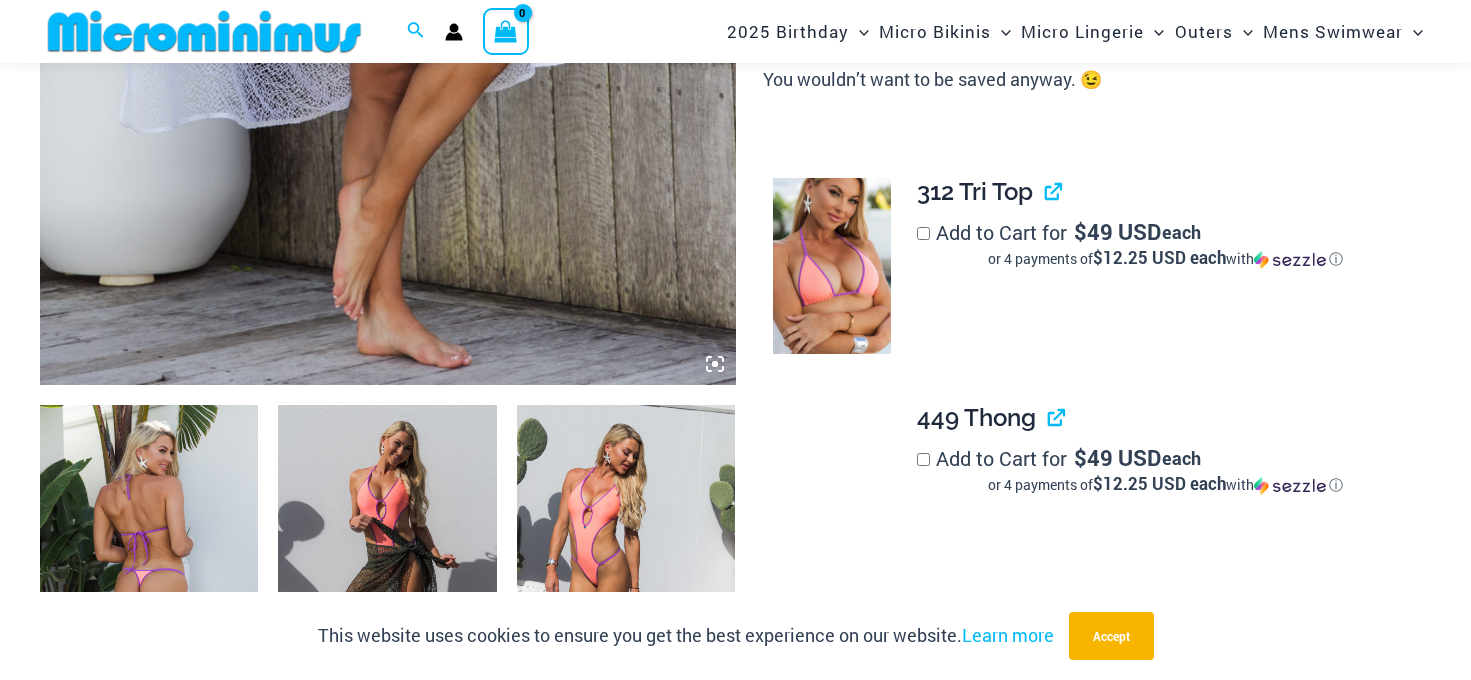 scroll, scrollTop: 1181, scrollLeft: 0, axis: vertical 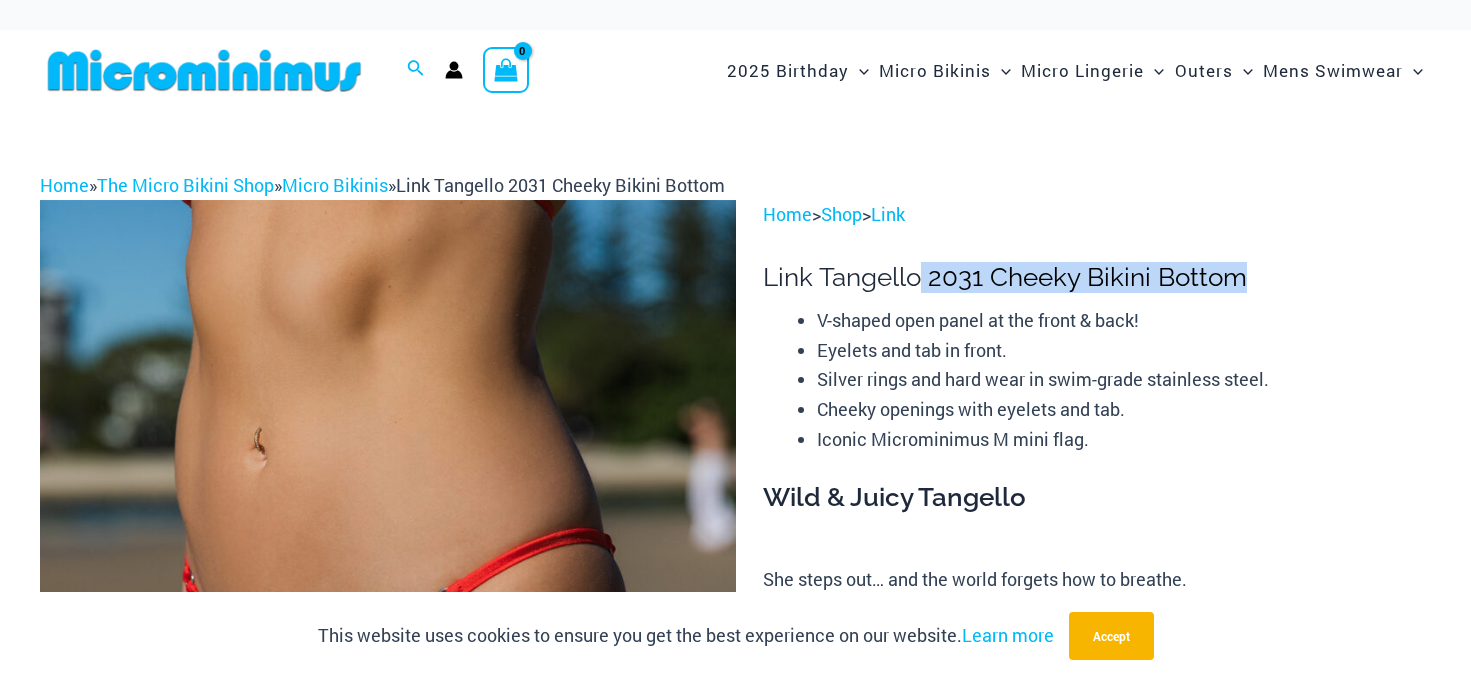 drag, startPoint x: 923, startPoint y: 273, endPoint x: 1246, endPoint y: 280, distance: 323.07584 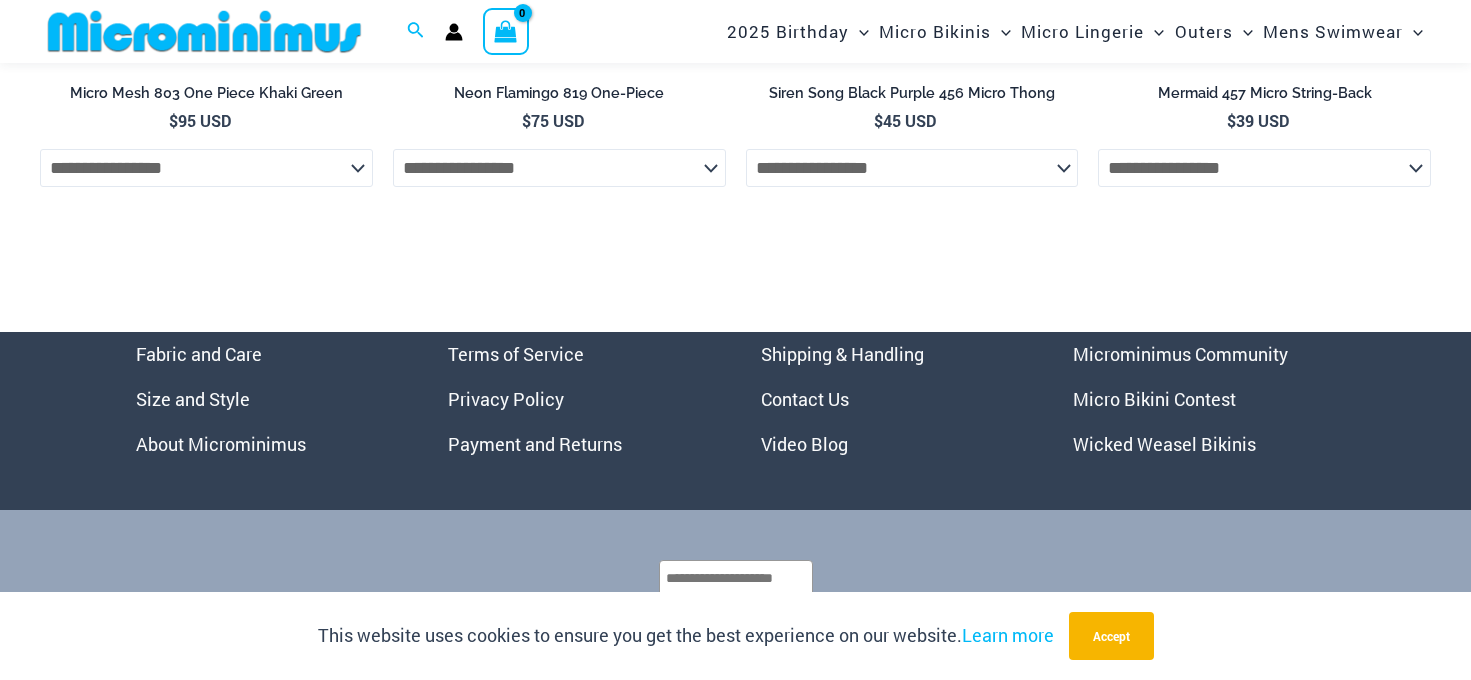 scroll, scrollTop: 6355, scrollLeft: 0, axis: vertical 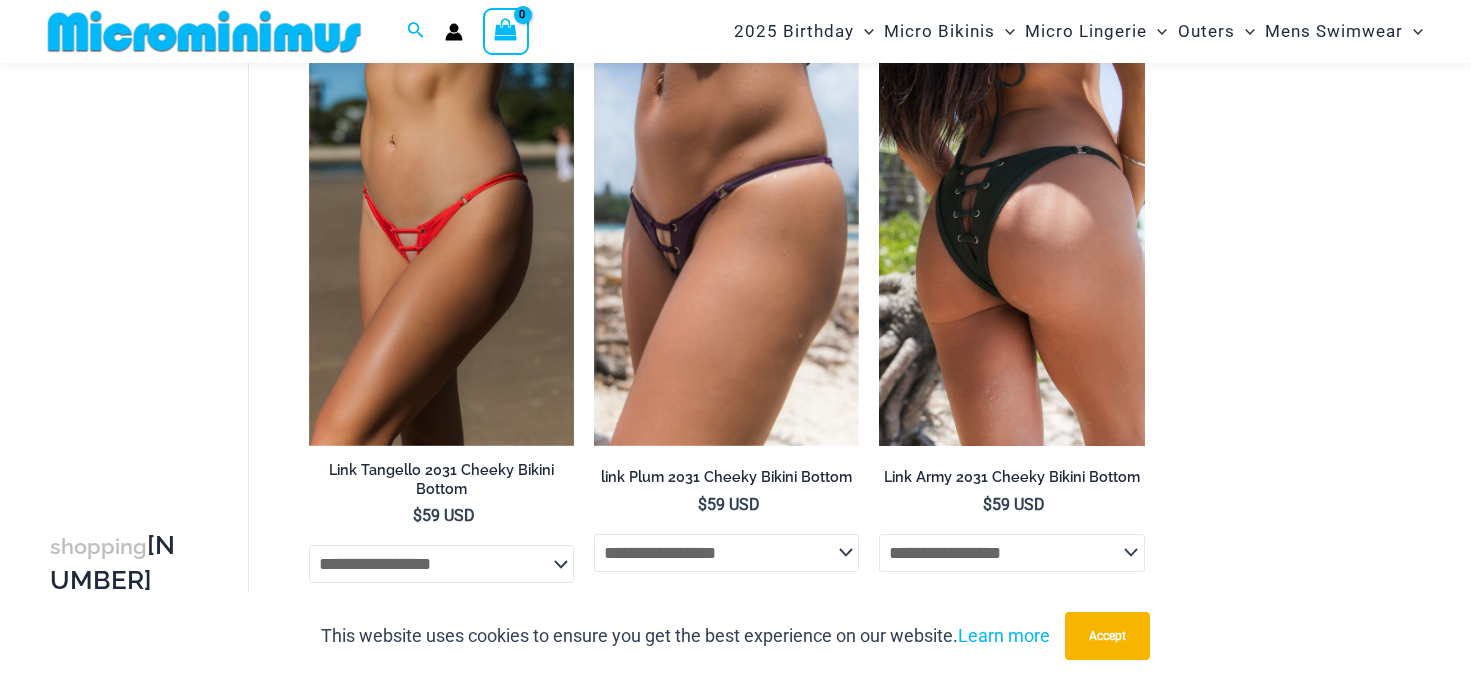 click at bounding box center [1011, 247] 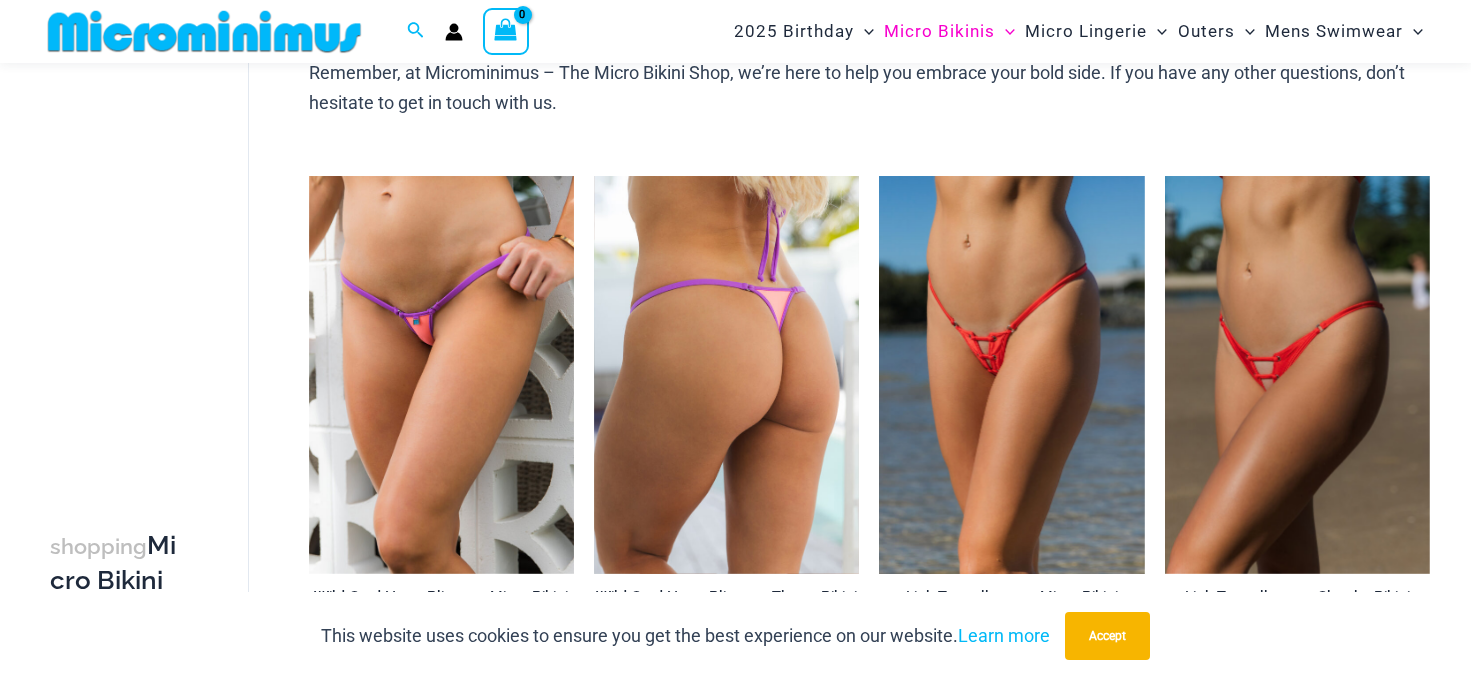 scroll, scrollTop: 984, scrollLeft: 0, axis: vertical 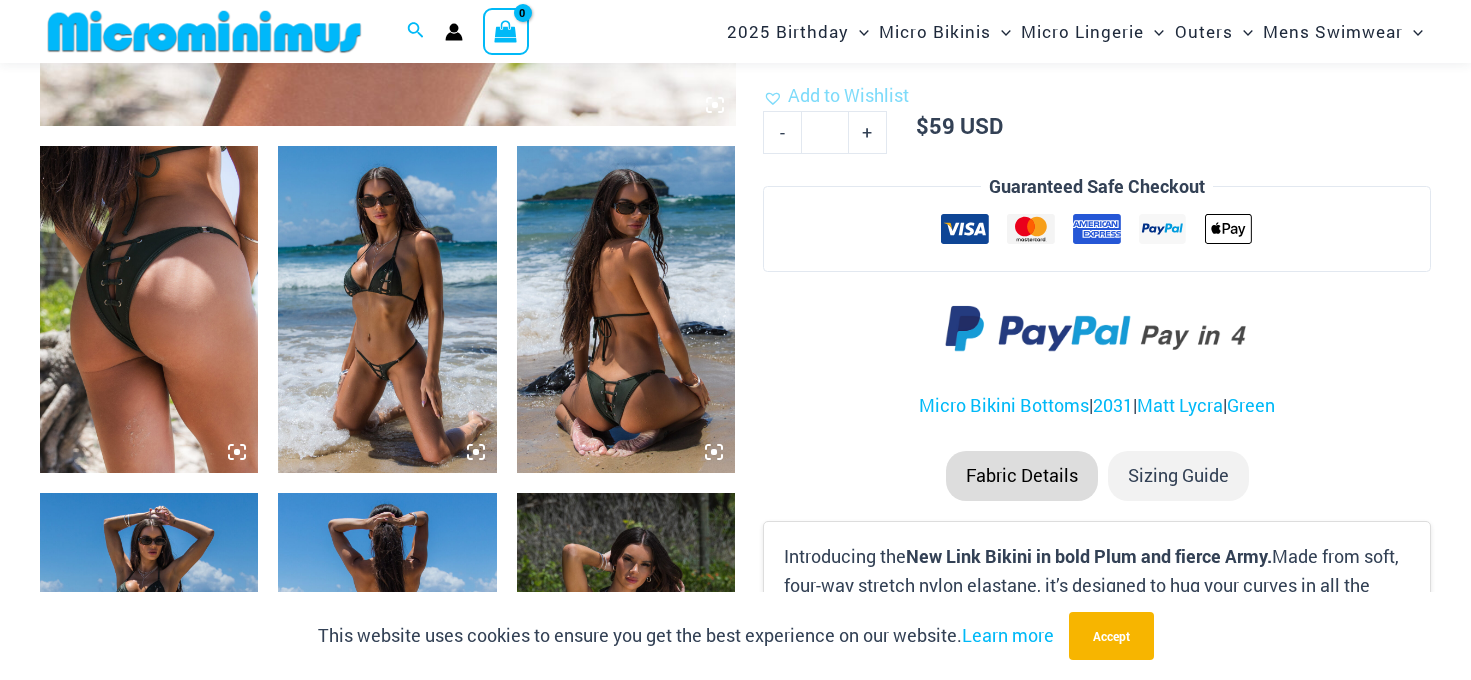 click at bounding box center (387, 310) 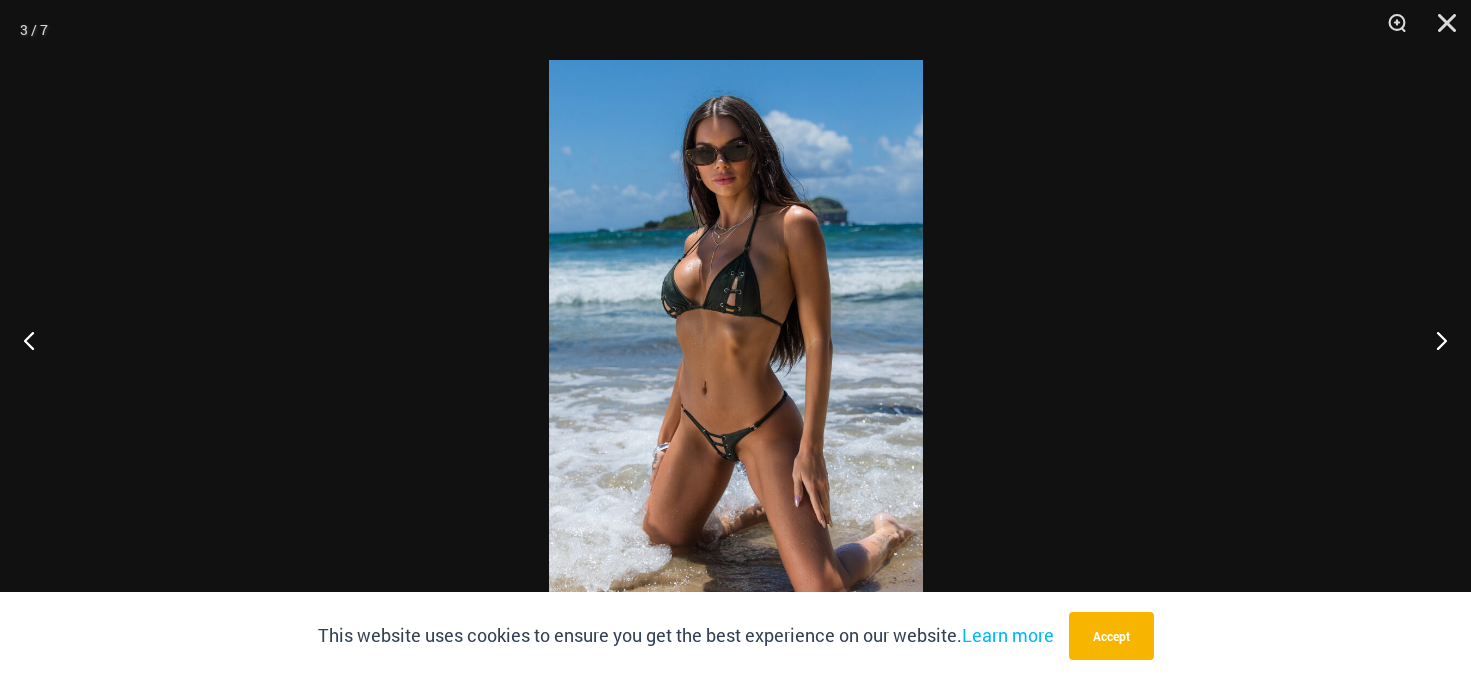 click at bounding box center [736, 340] 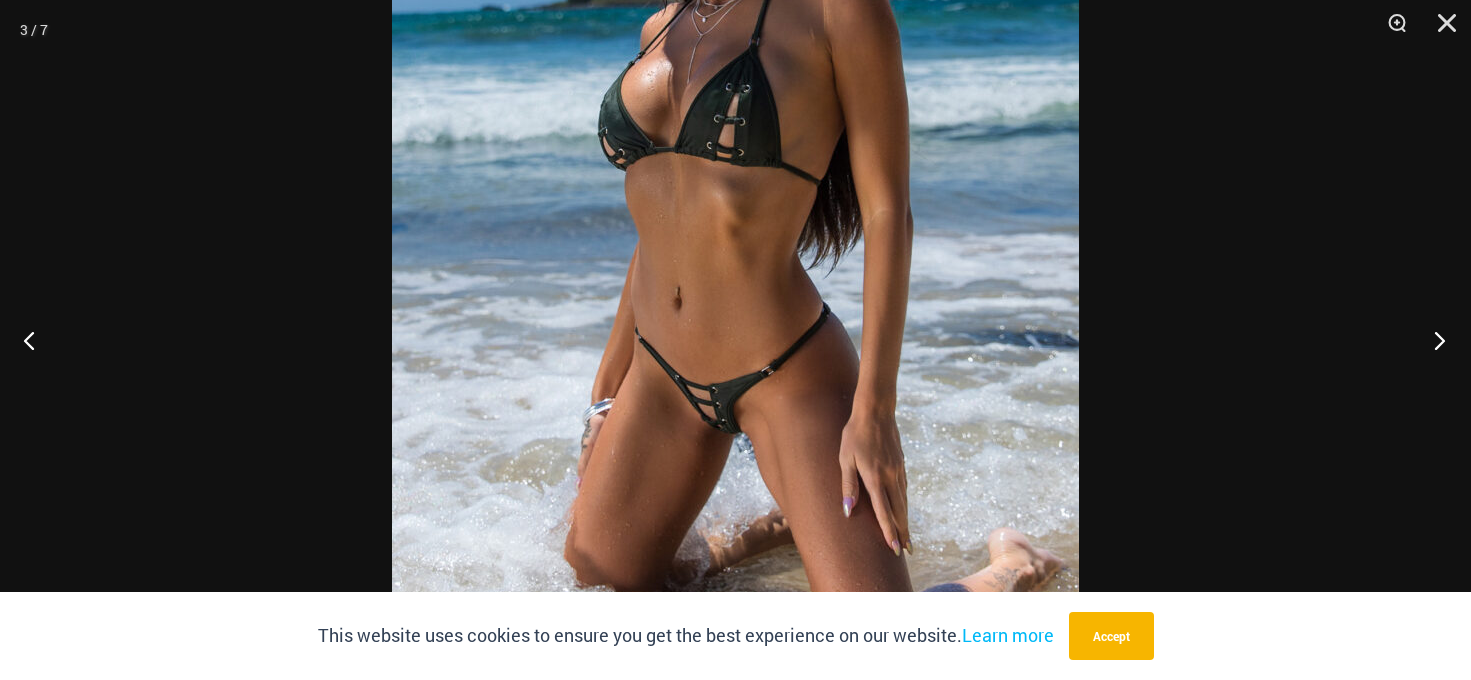 click at bounding box center (1433, 340) 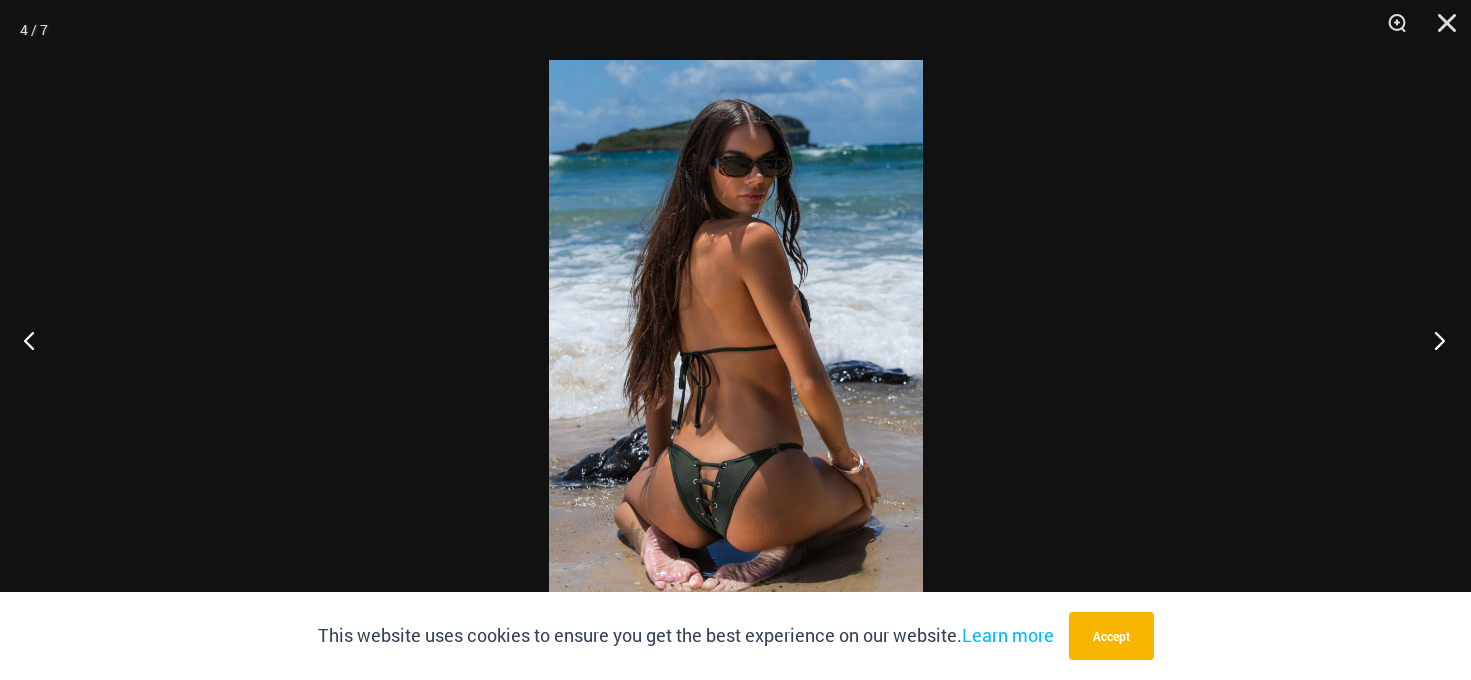 click at bounding box center [1433, 340] 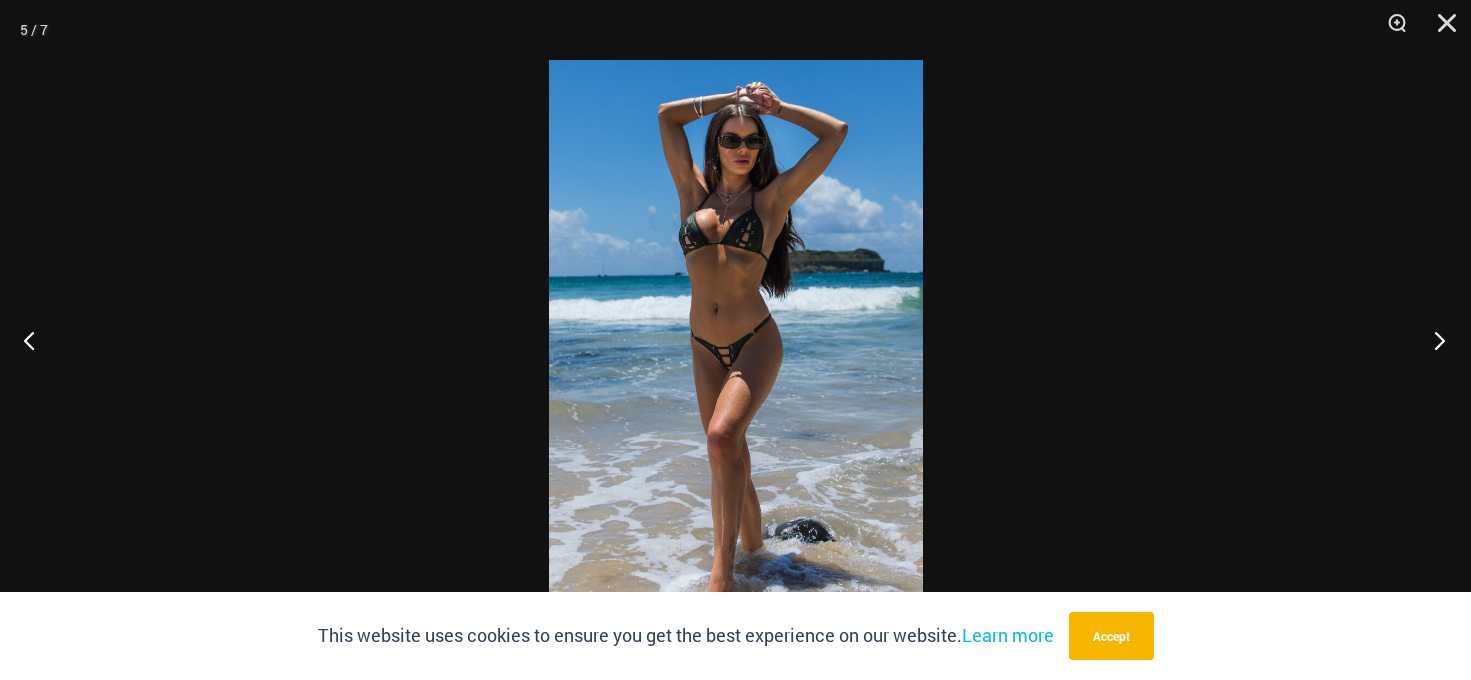click at bounding box center [1433, 340] 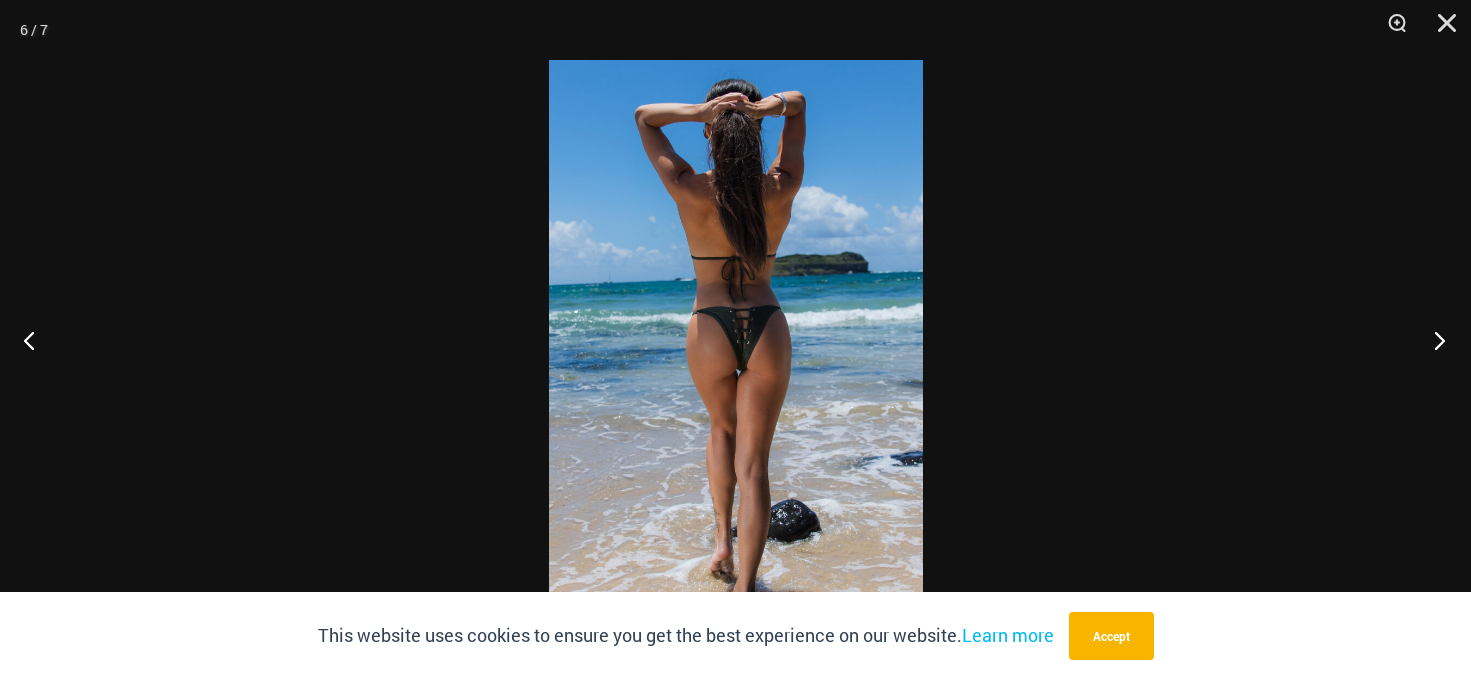 click at bounding box center [1433, 340] 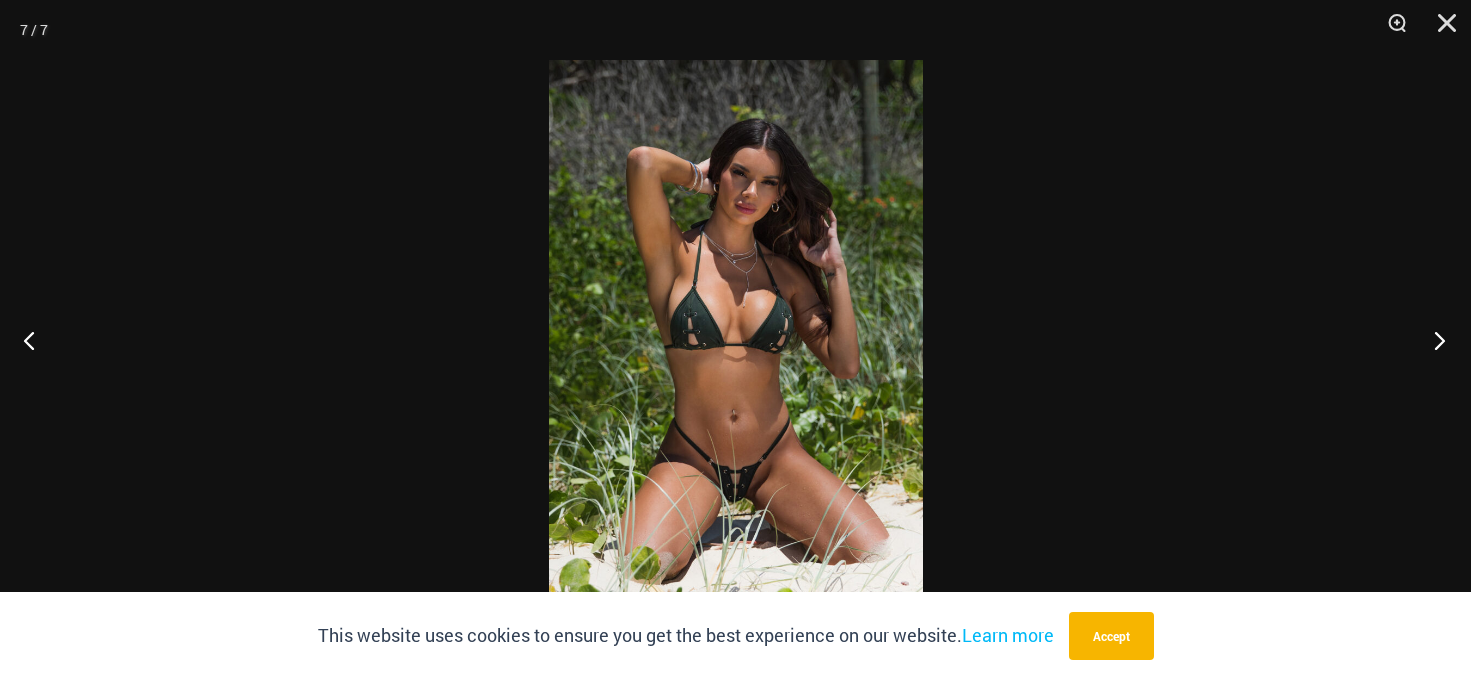 click at bounding box center [1433, 340] 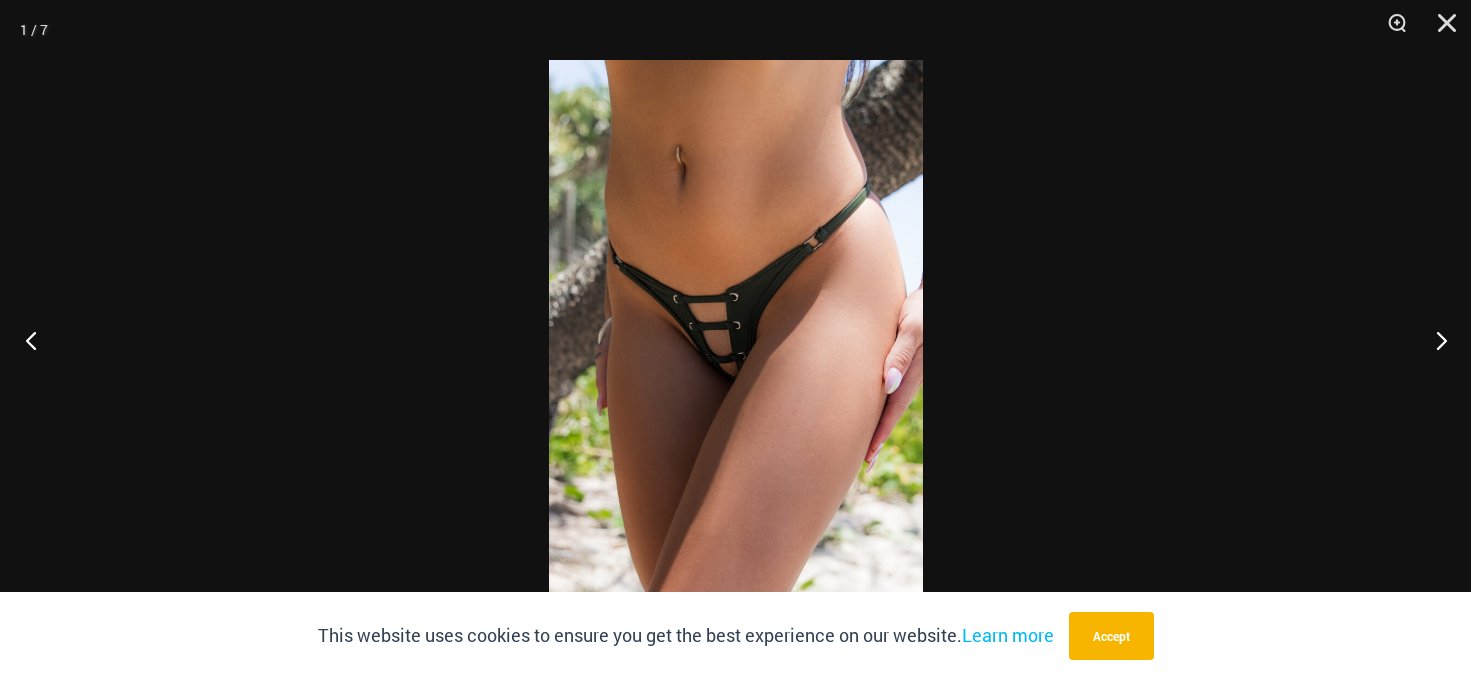 click at bounding box center (37, 340) 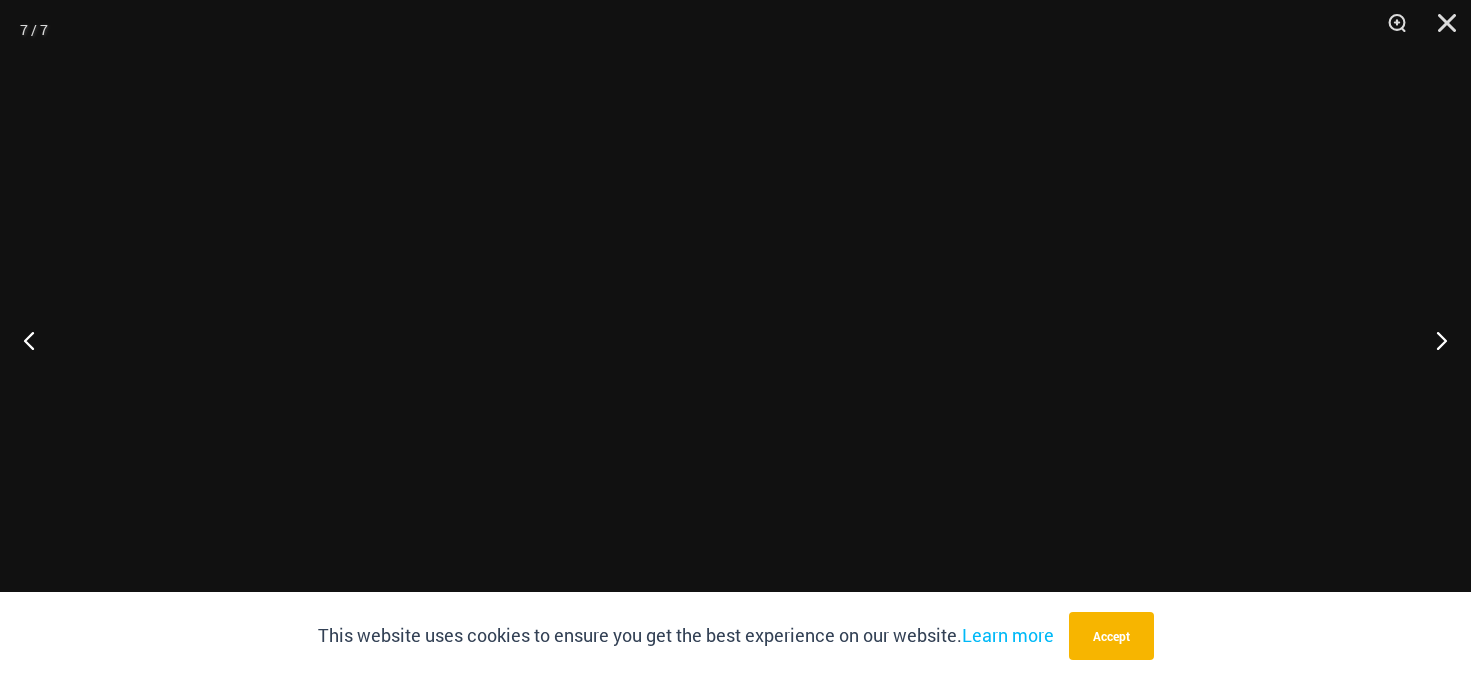 click at bounding box center [736, 340] 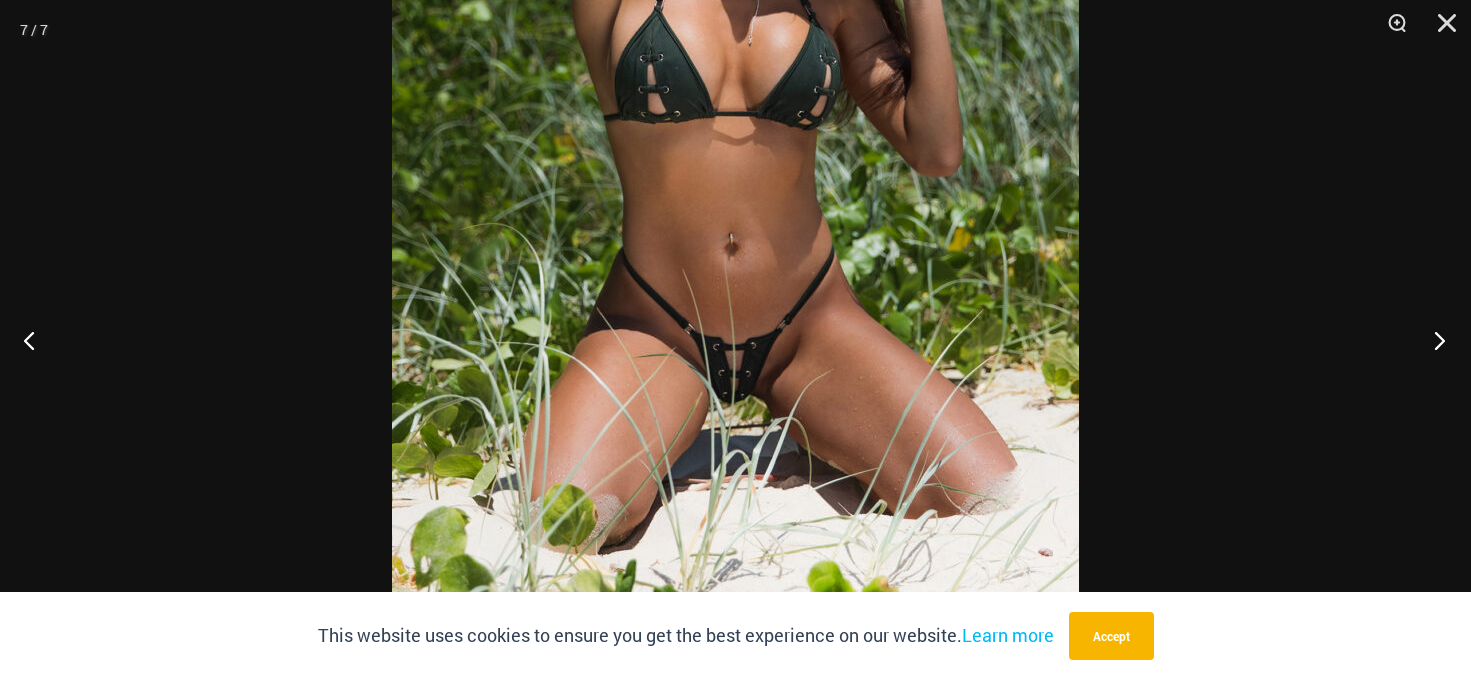 click at bounding box center (1433, 340) 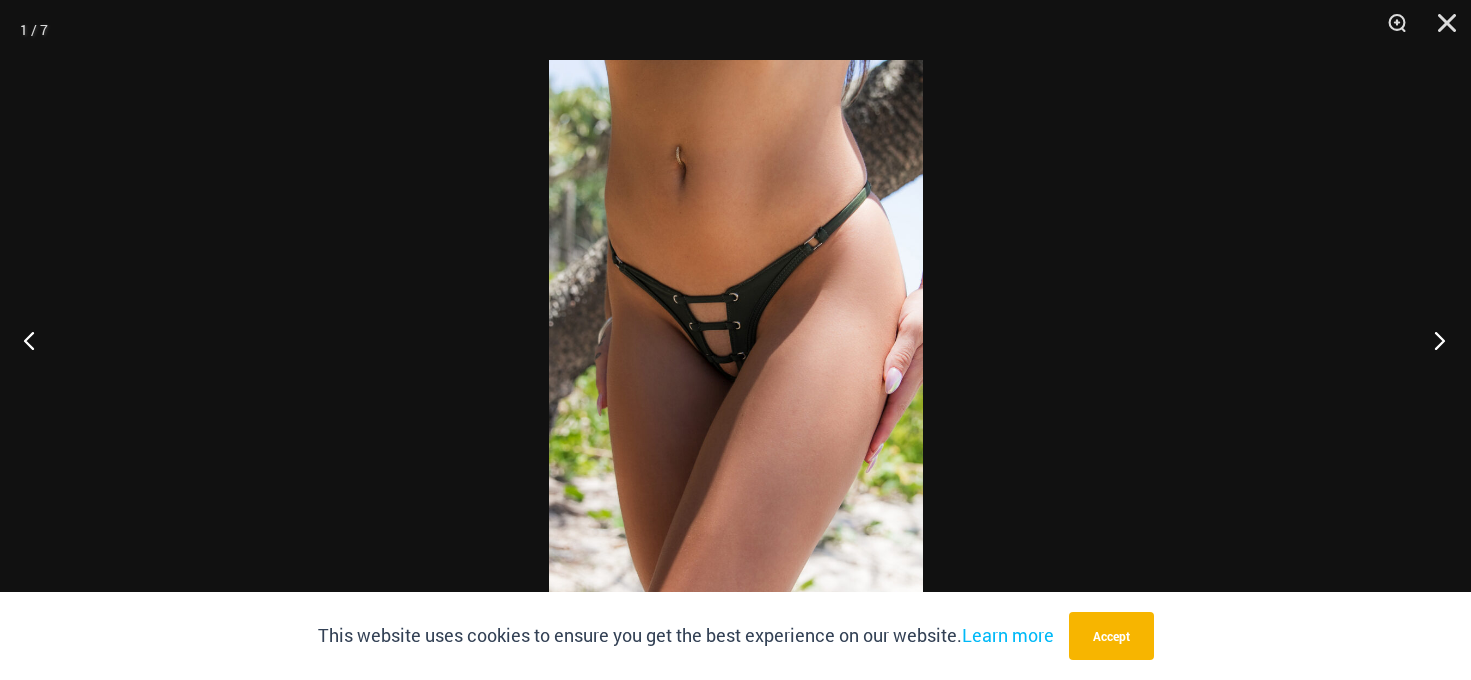 click at bounding box center (1433, 340) 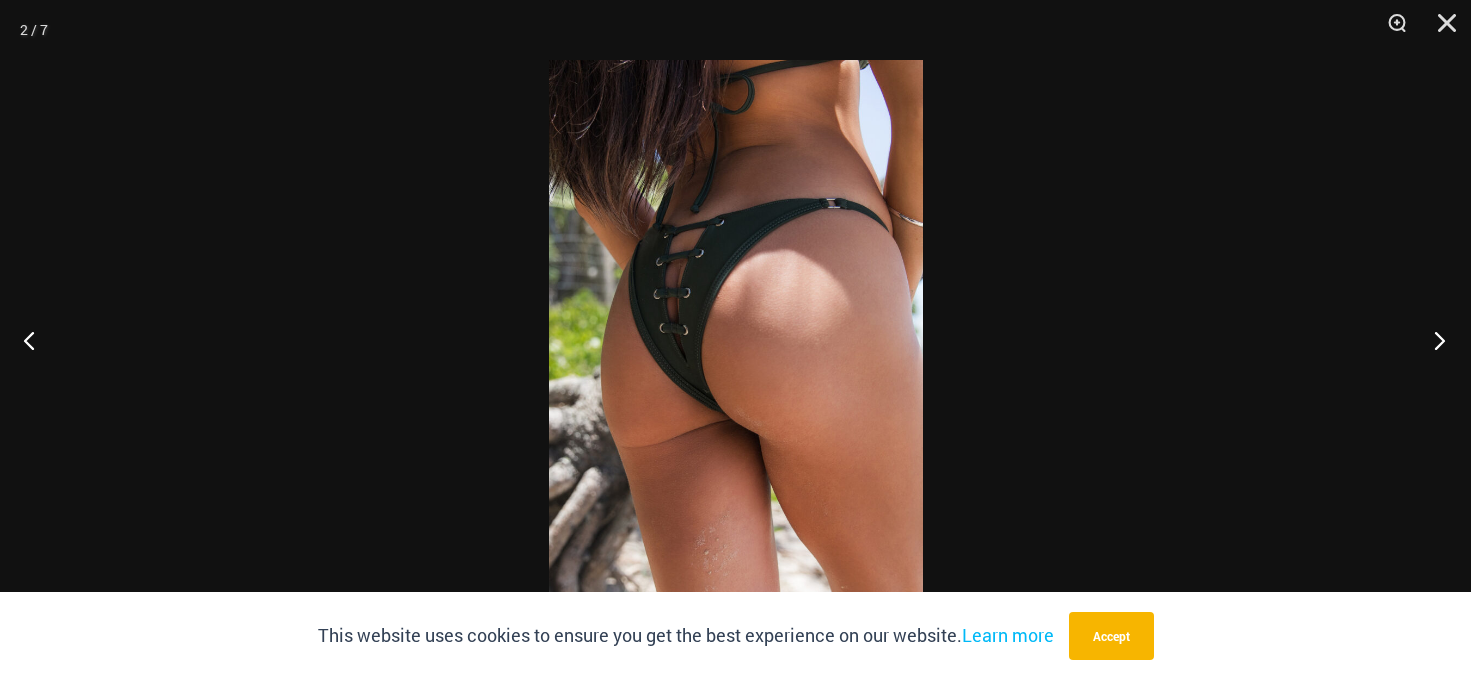 click at bounding box center (1433, 340) 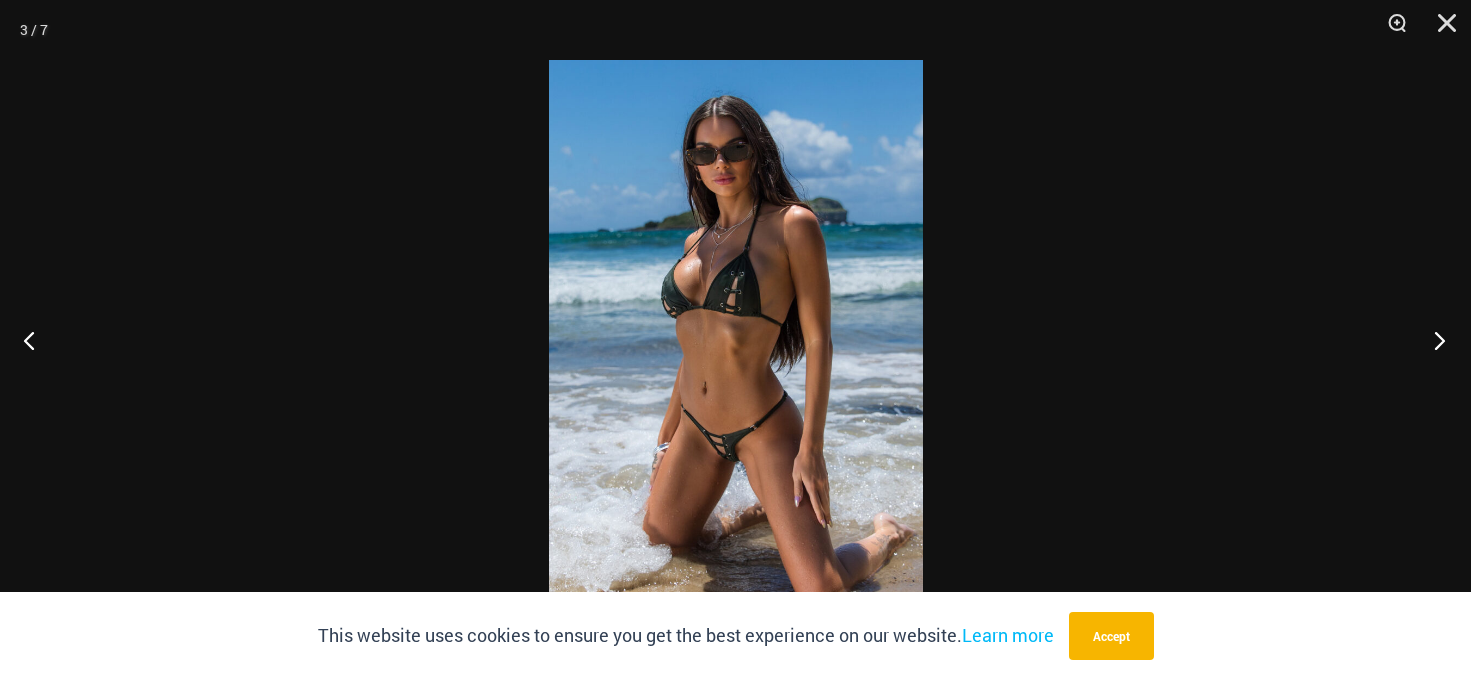 click at bounding box center [1433, 340] 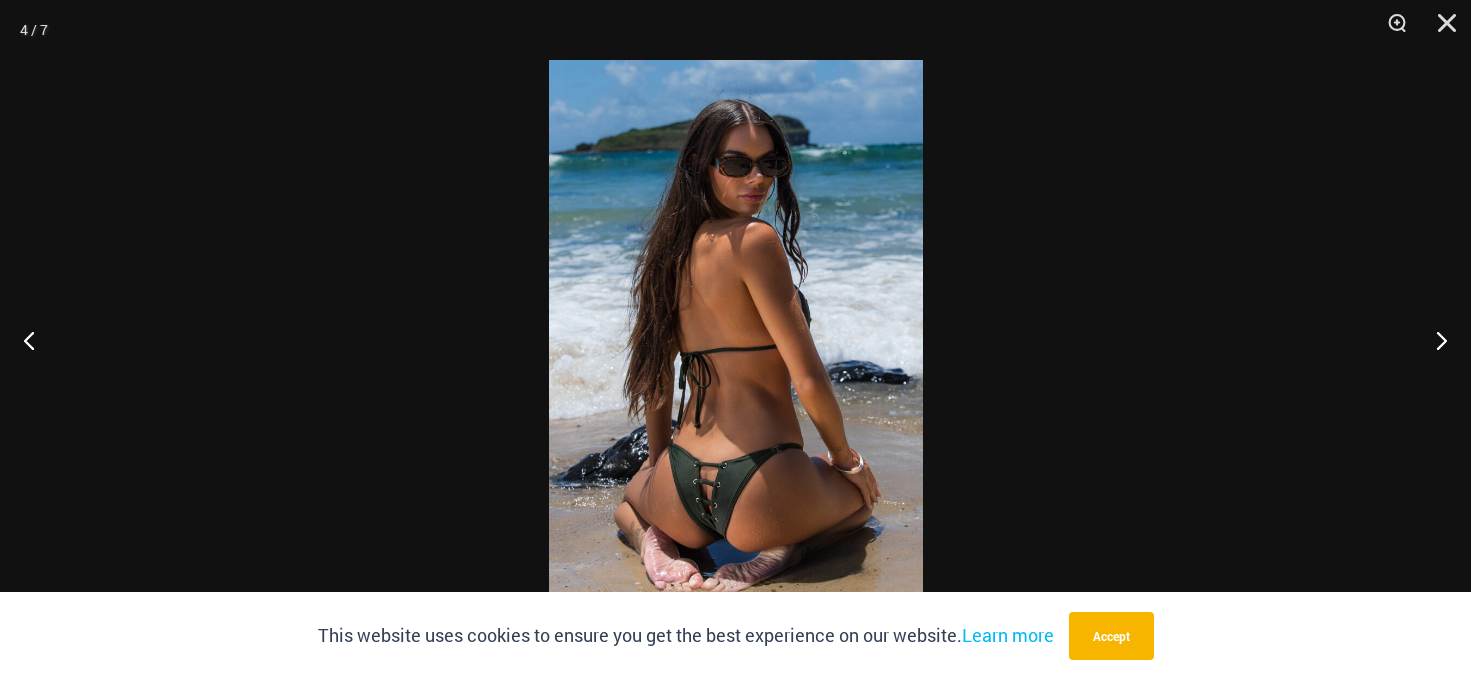 click at bounding box center (735, 340) 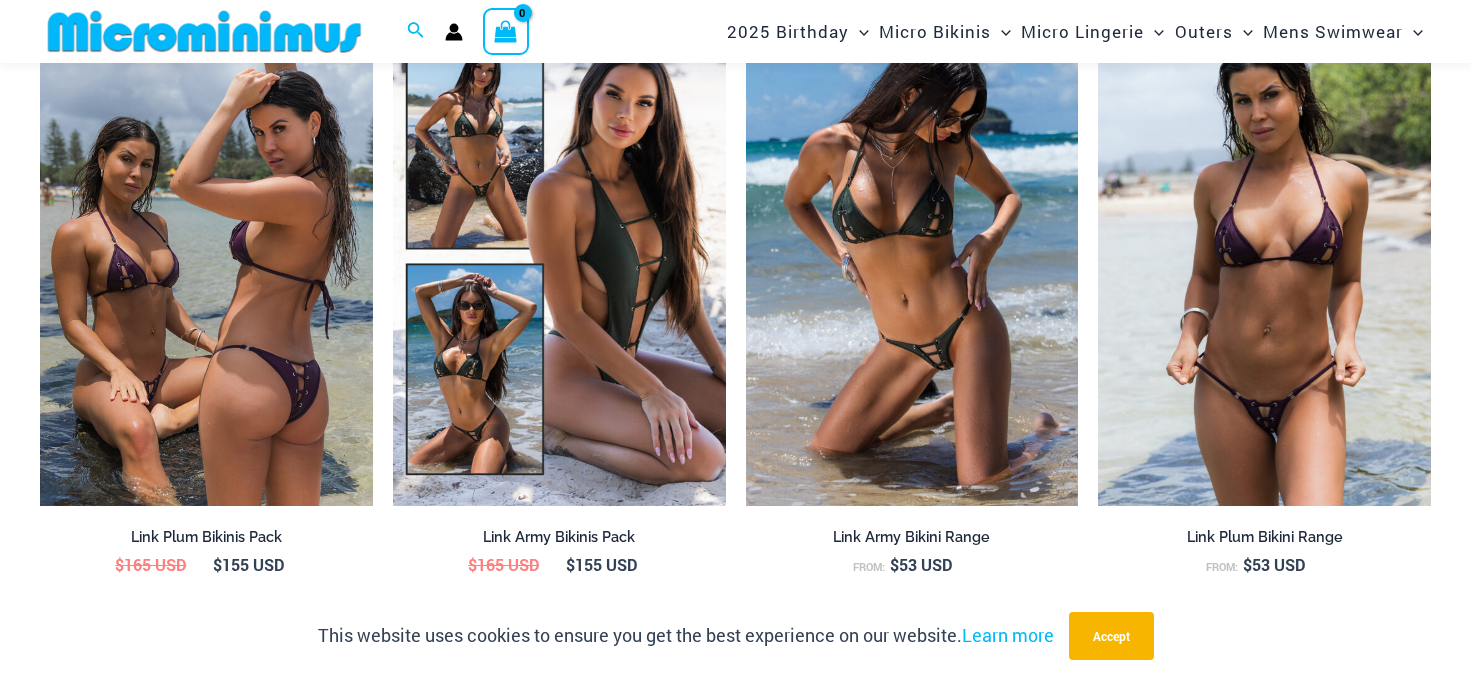 scroll, scrollTop: 2000, scrollLeft: 0, axis: vertical 